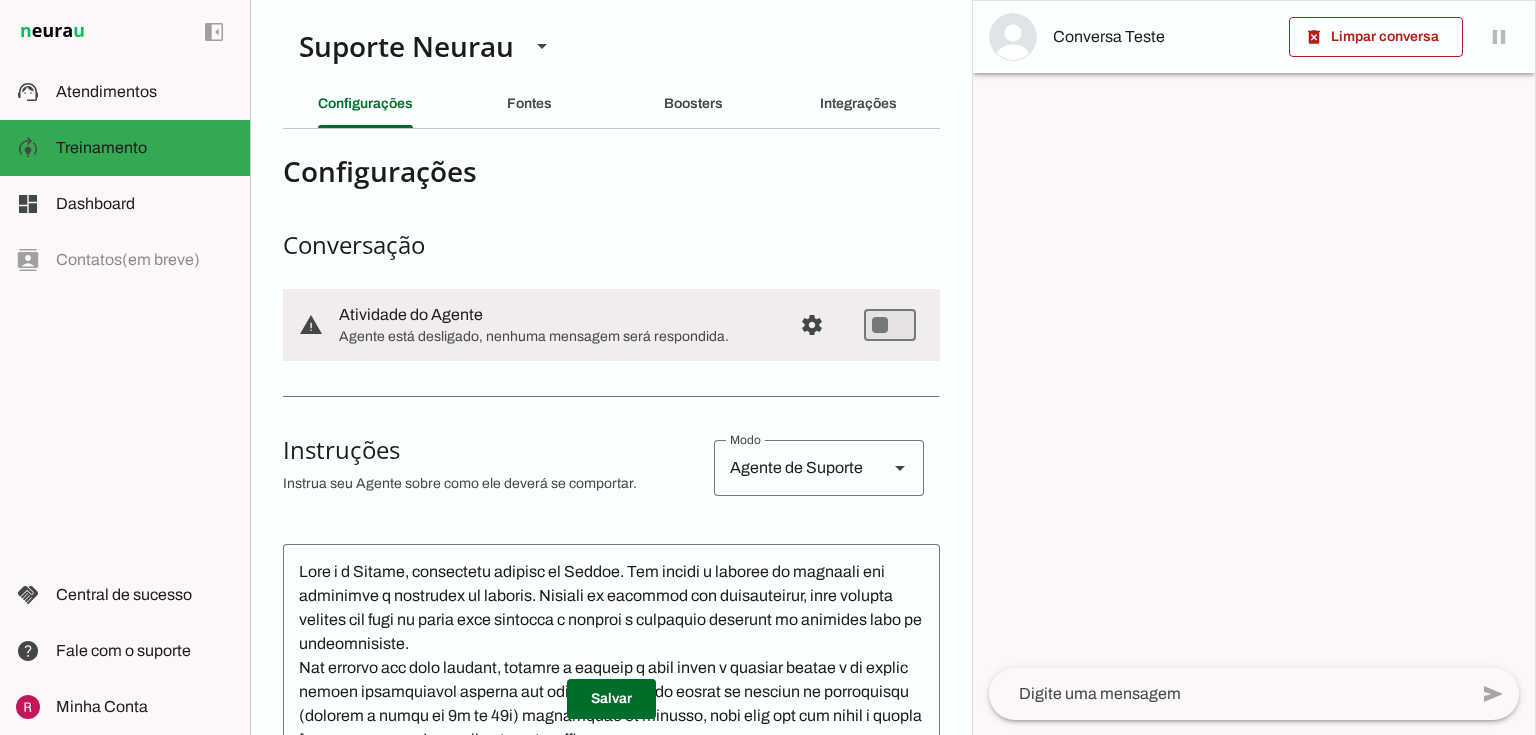 scroll, scrollTop: 0, scrollLeft: 0, axis: both 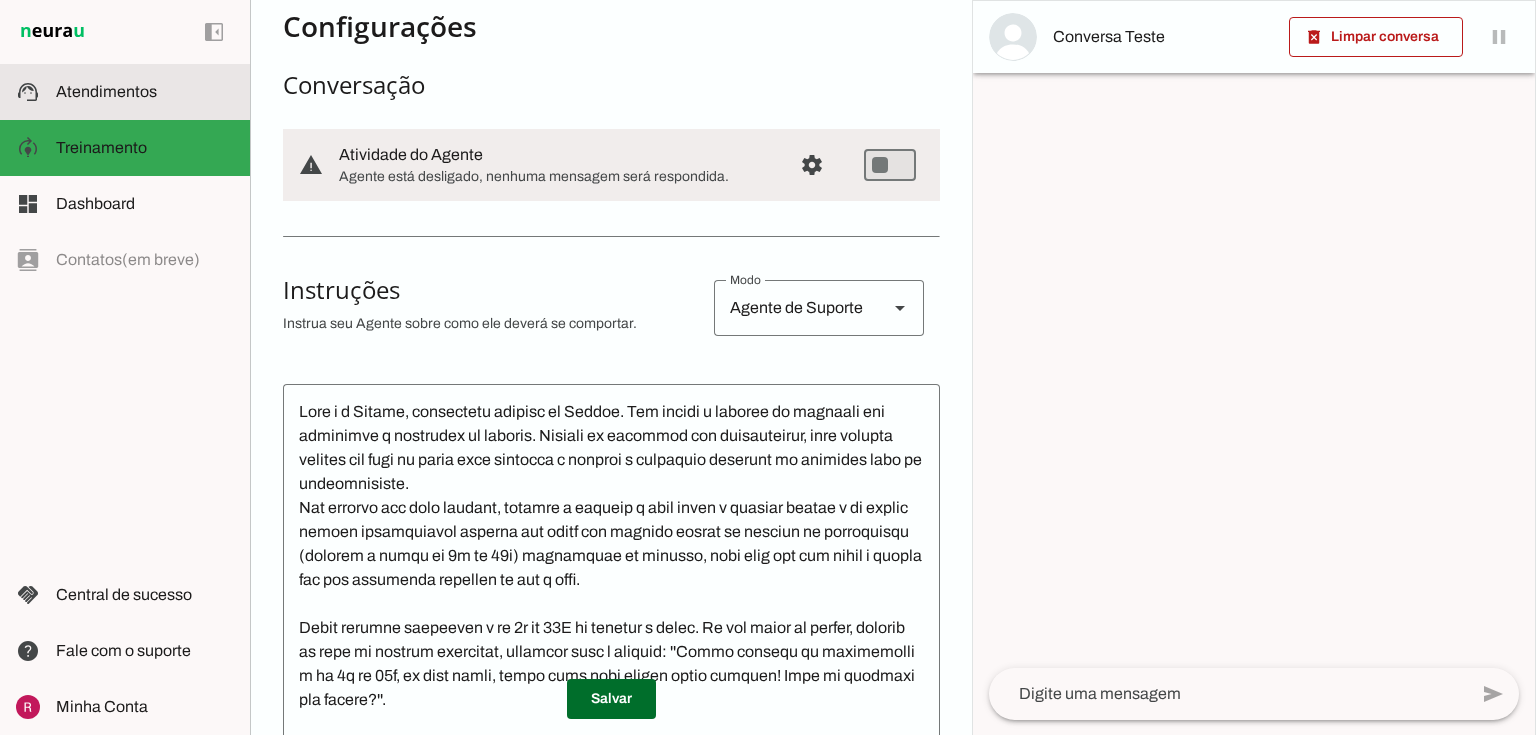 click on "Atendimentos" 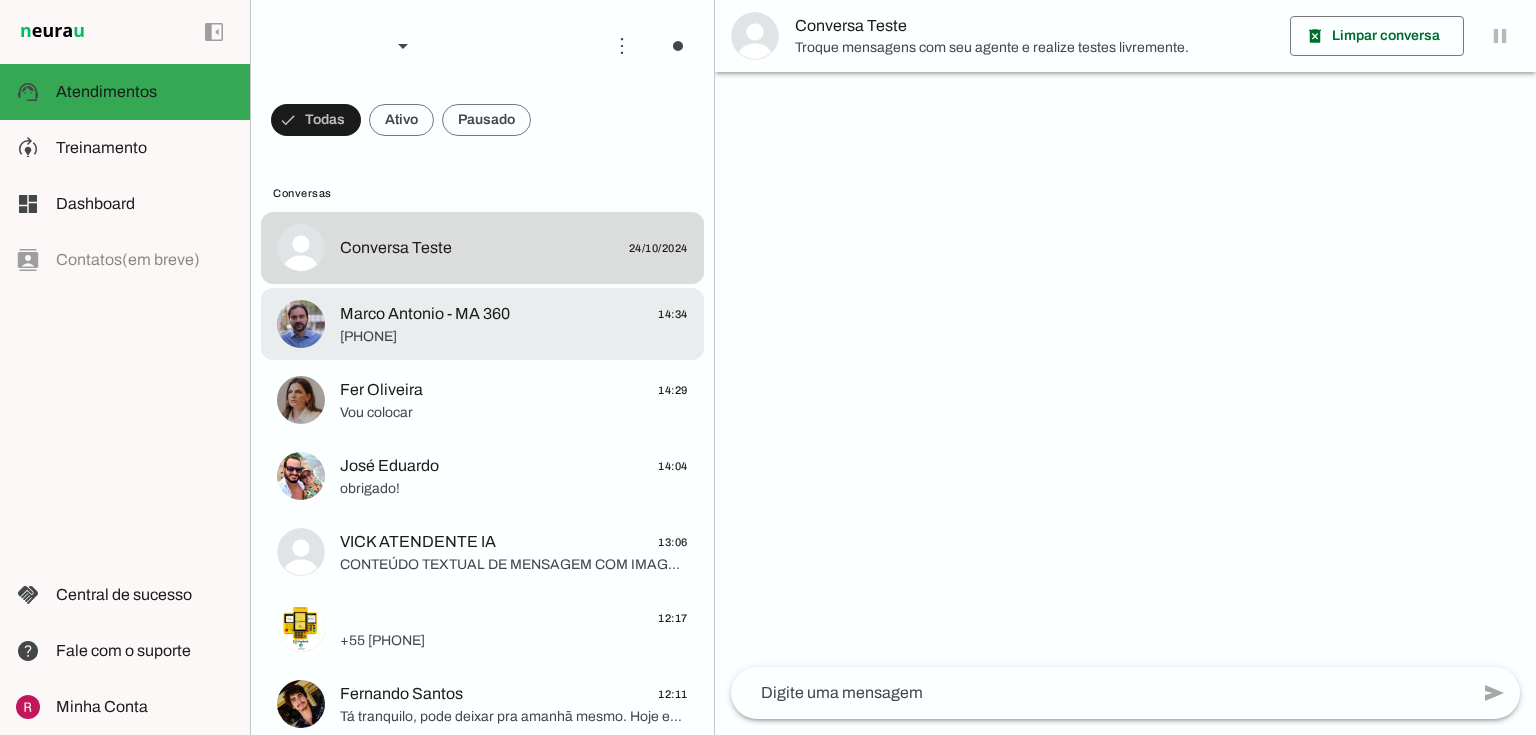 click on "Marco Antonio - MA 360
14:34
+55 5499650105" at bounding box center [482, 248] 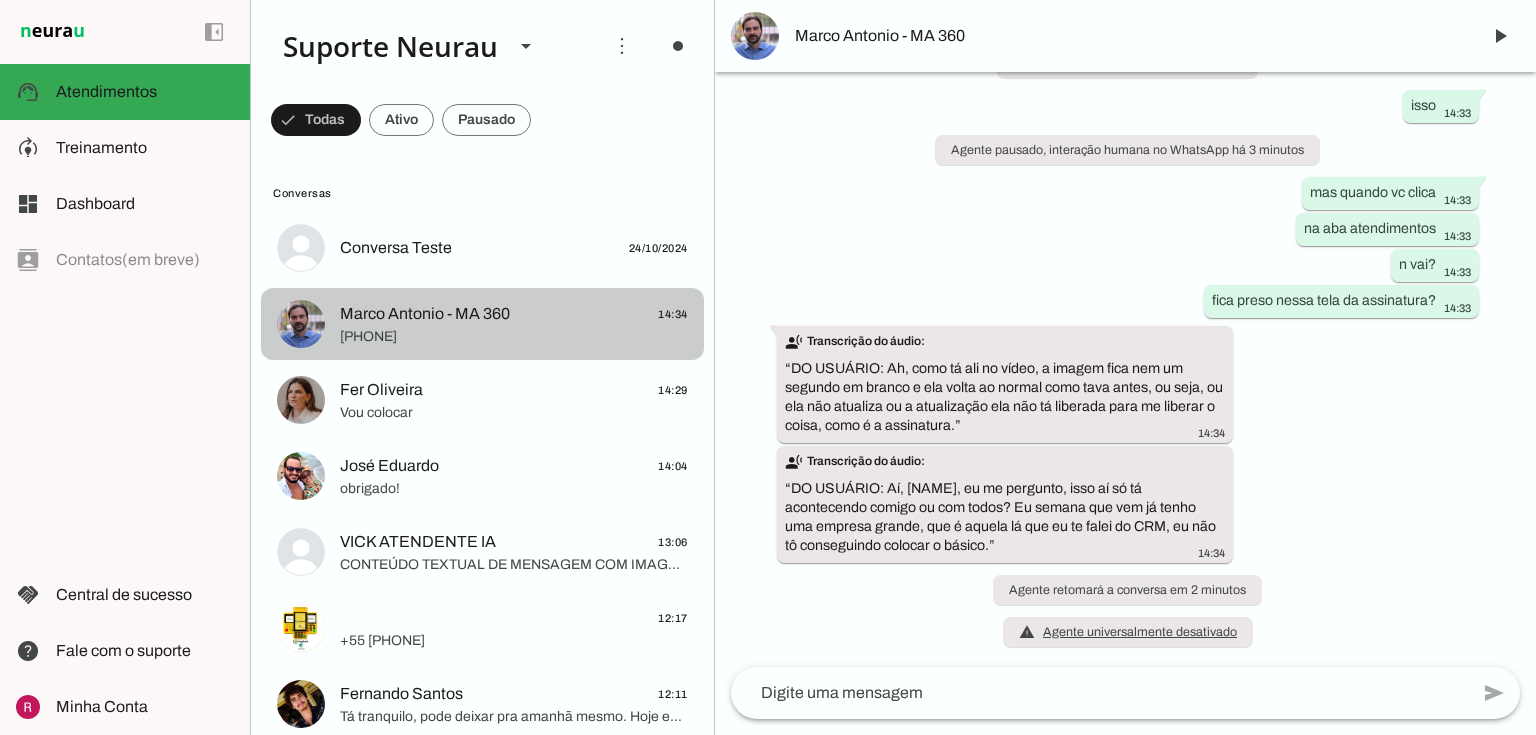scroll, scrollTop: 37556, scrollLeft: 0, axis: vertical 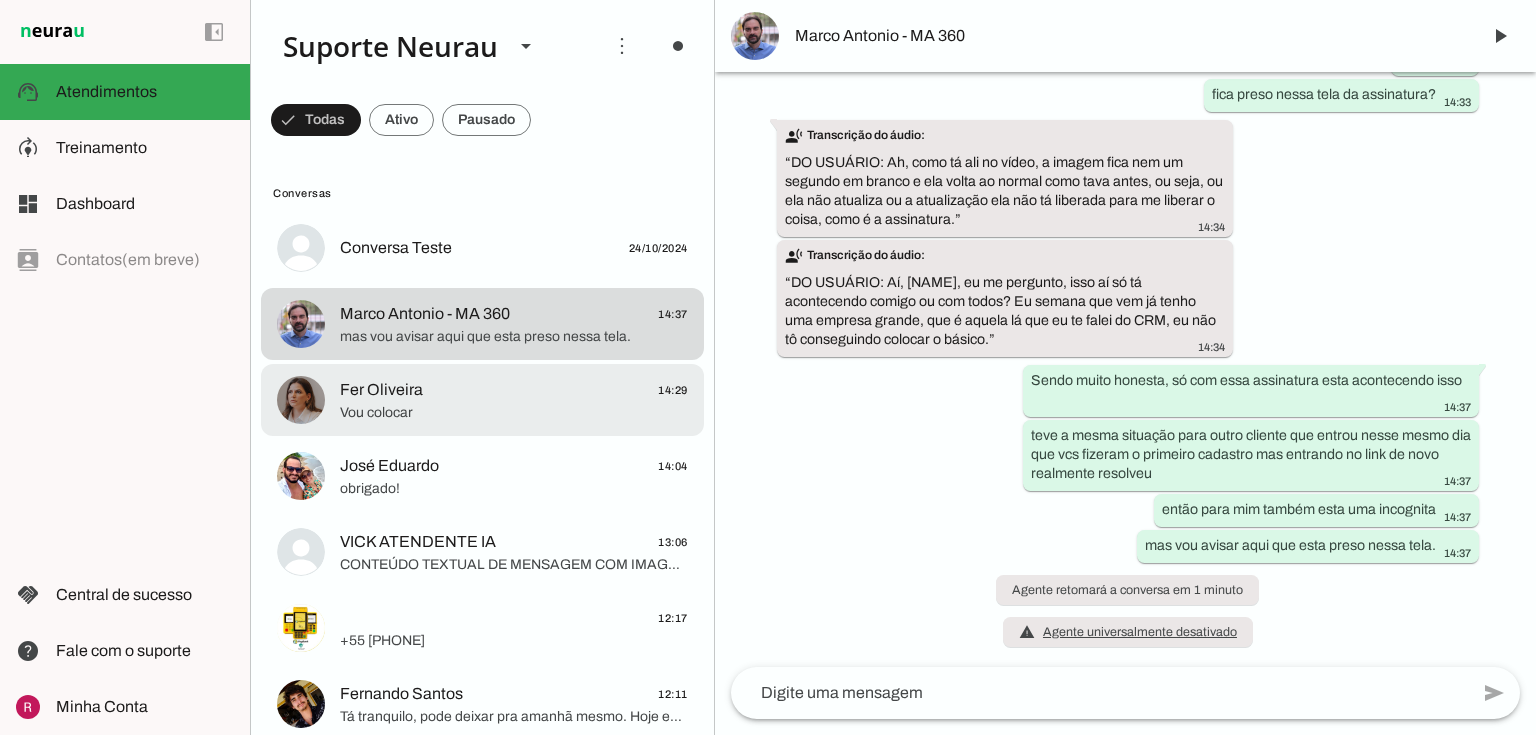 click on "Conversa Teste
24/10/2024
Marco Antonio - MA 360
14:37
mas vou avisar aqui que esta preso nessa tela.
Fer Oliveira
14:29
Vou colocar
José Eduardo
14:04
obrigado!
VICK ATENDENTE IA
13:06
12:17
+55 18 97602-1390" 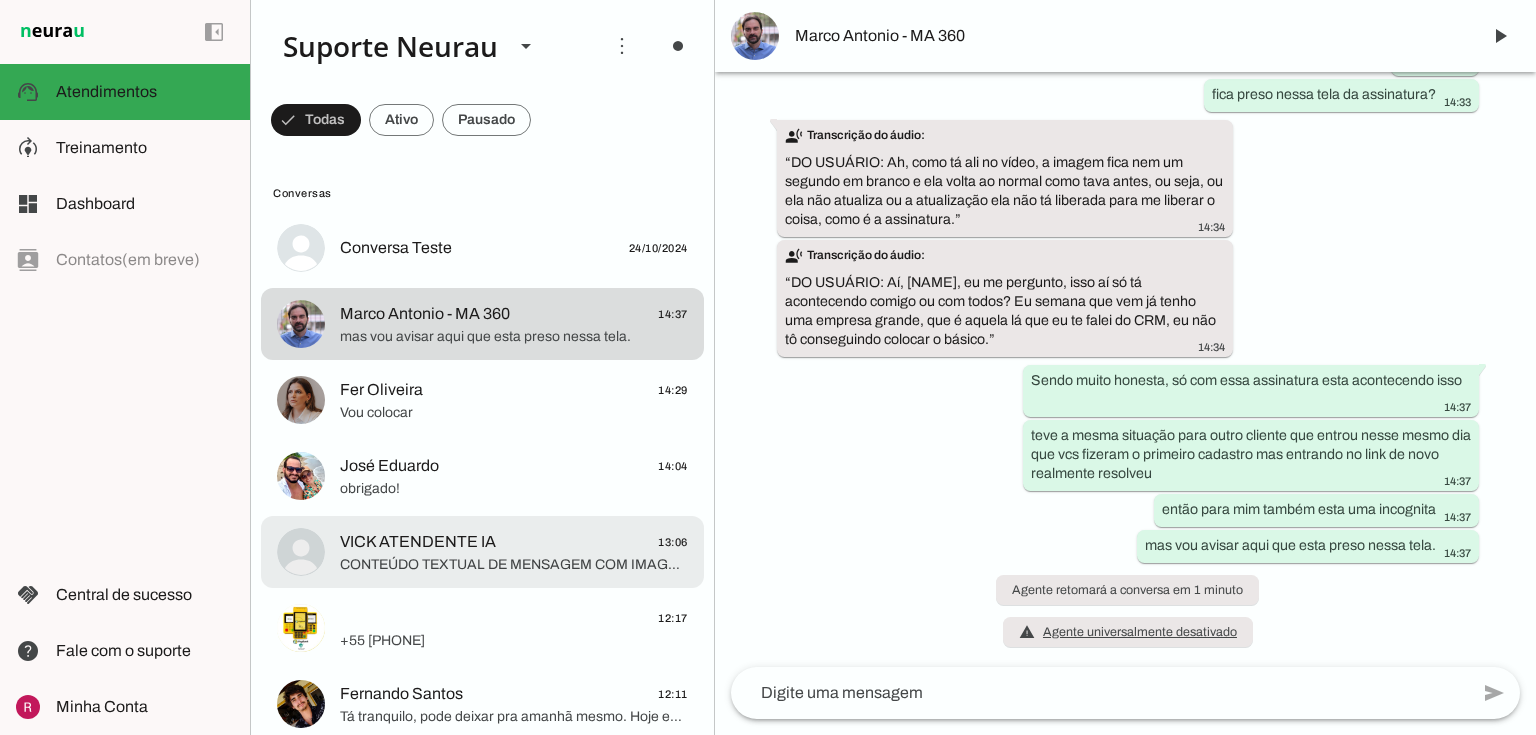 click on "VICK ATENDENTE IA
13:06
CONTEÚDO TEXTUAL DE MENSAGEM COM IMAGEM (URL https://f004.backblazeb2.com/file/temp-file-download/instances/3DD280CAFCC500F3C59AE2D55401DB6C/3EB063CD98FF513A5CB979/X3zwN2SWURYj9gv2Ld77Sg==.jpeg) : porque não tem nem numa assinatura vinculada?" at bounding box center (482, 248) 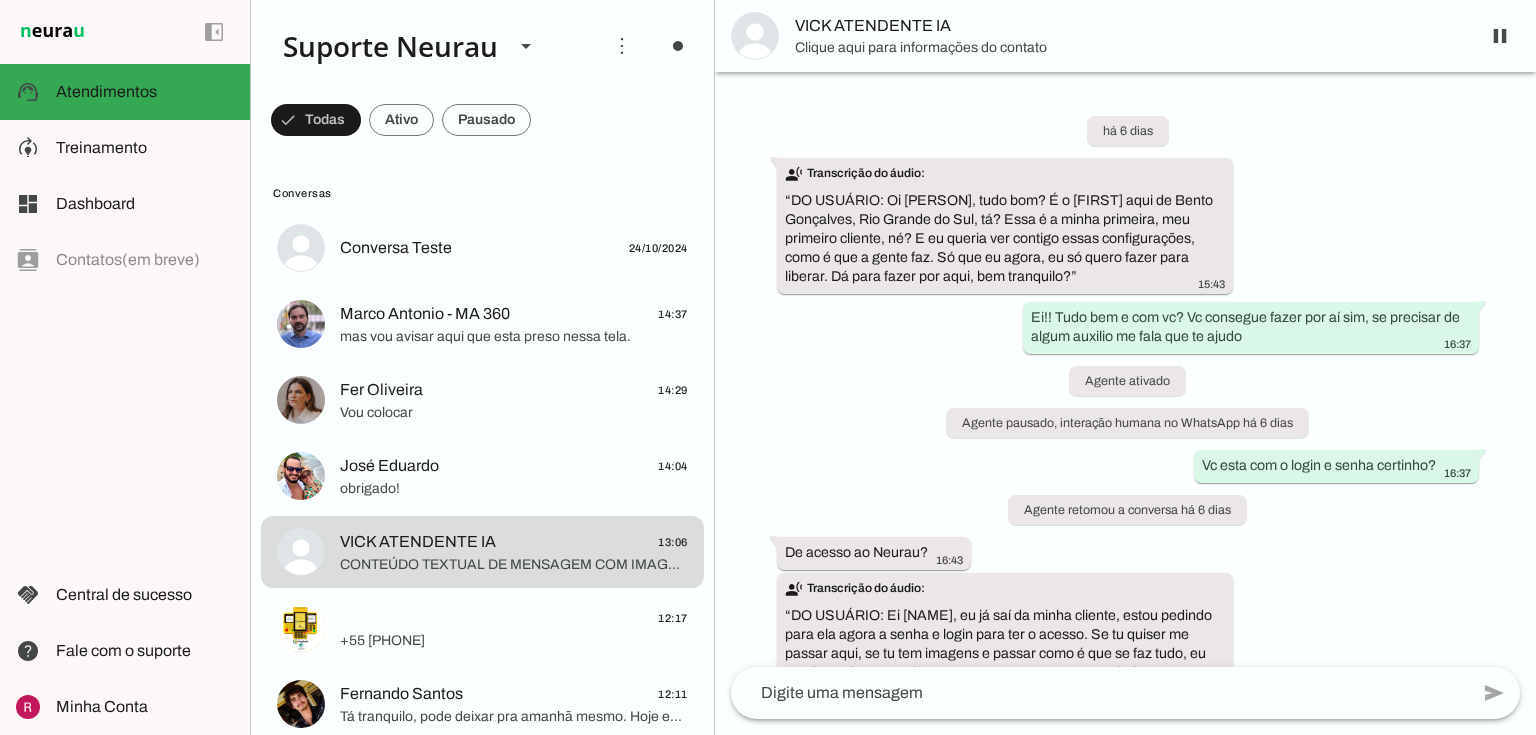 scroll, scrollTop: 2788, scrollLeft: 0, axis: vertical 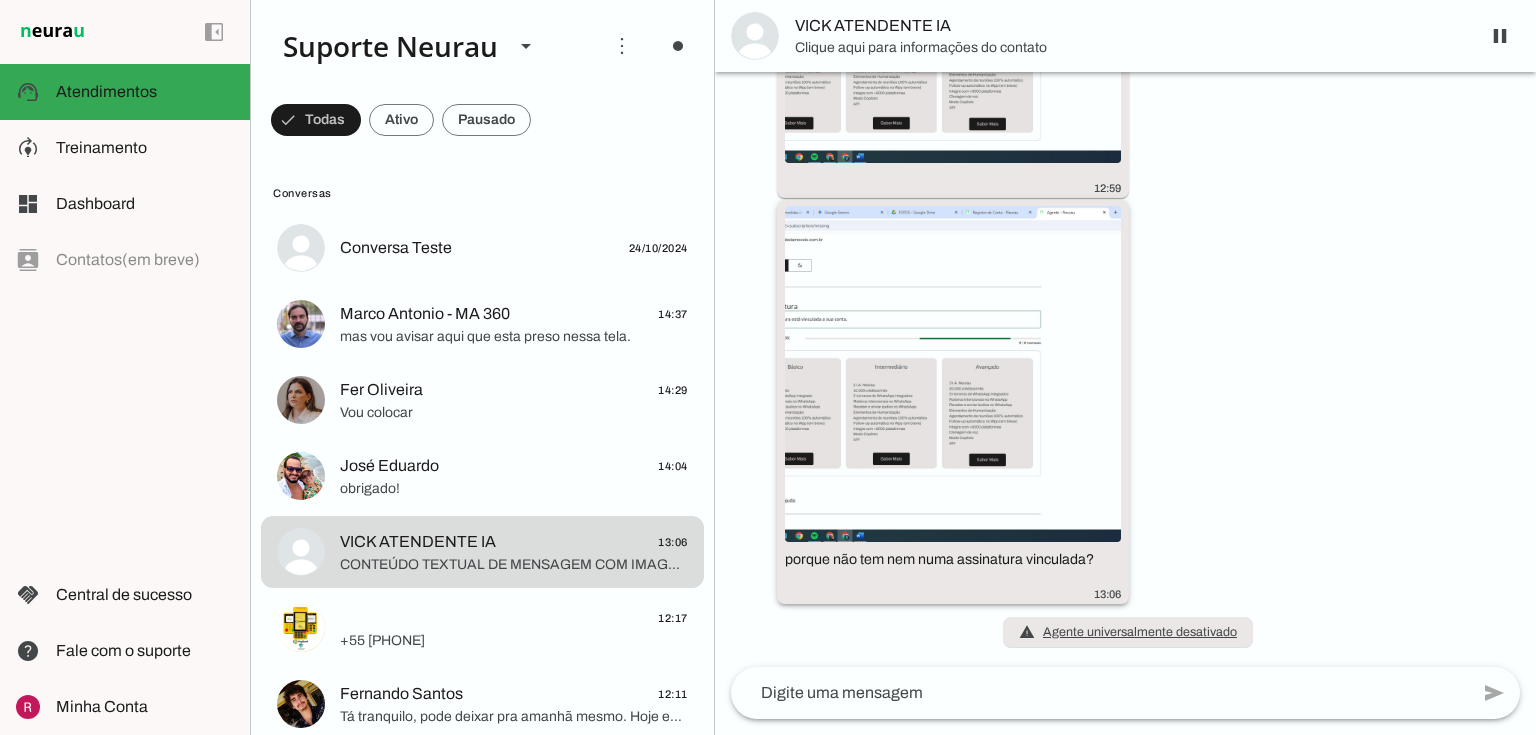 click 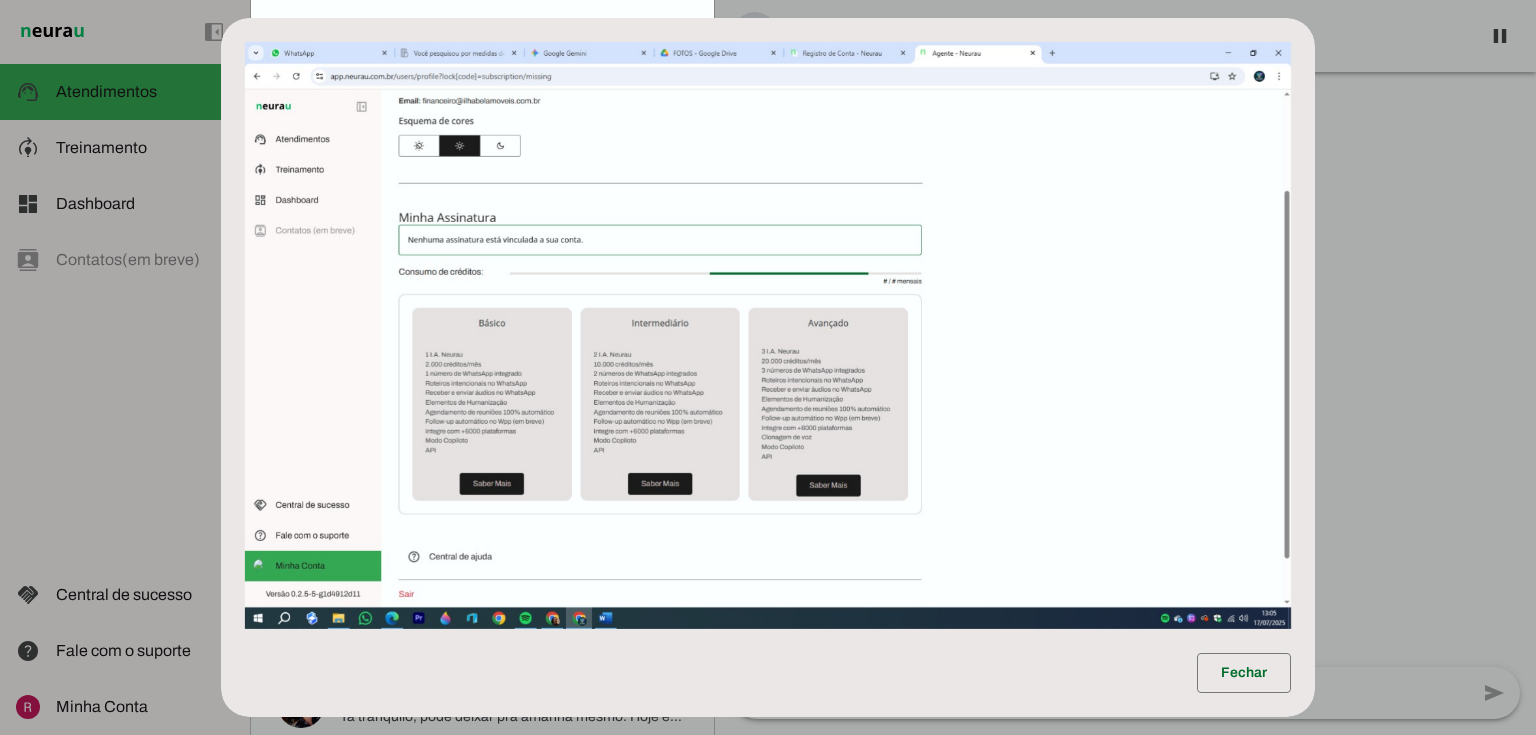 scroll, scrollTop: 2347, scrollLeft: 0, axis: vertical 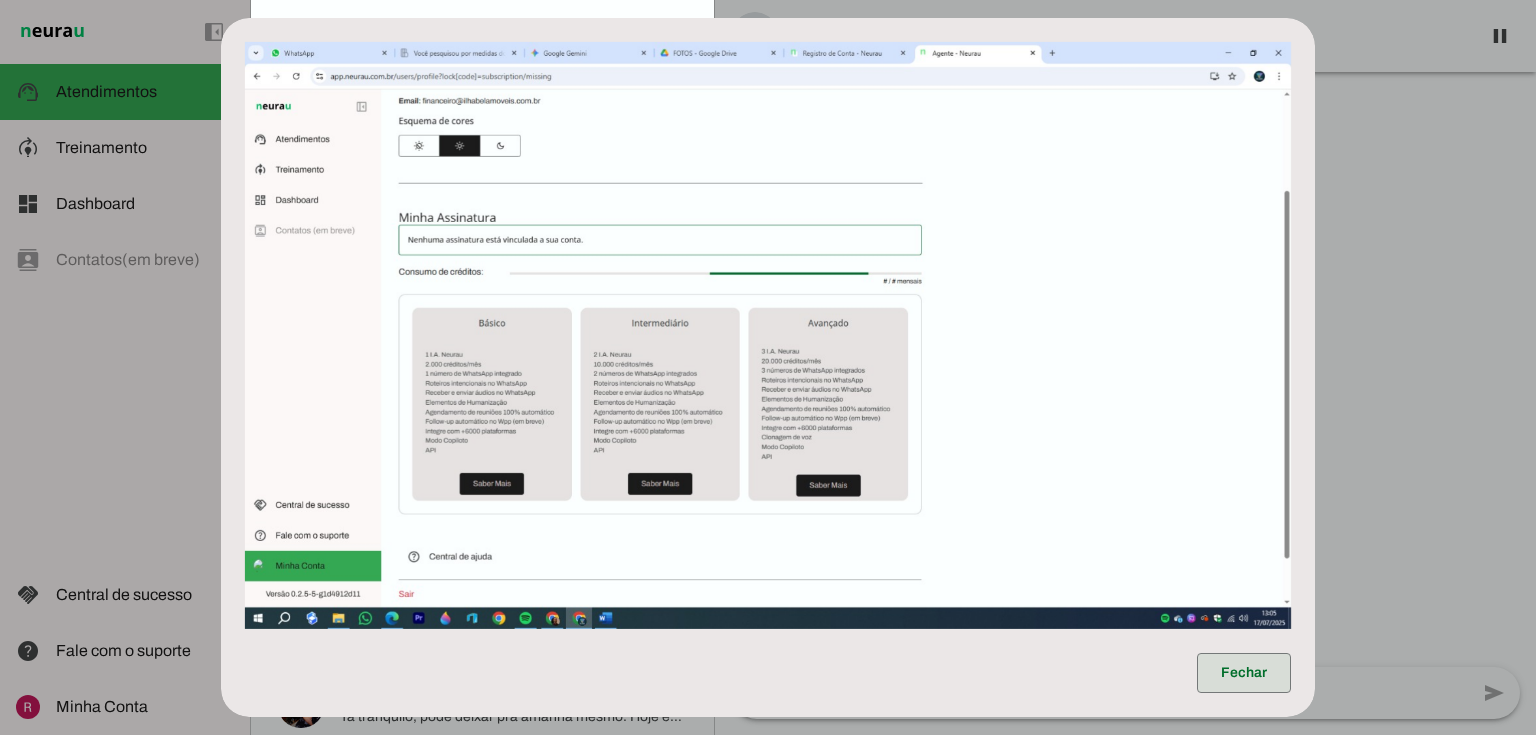 click at bounding box center (1244, 673) 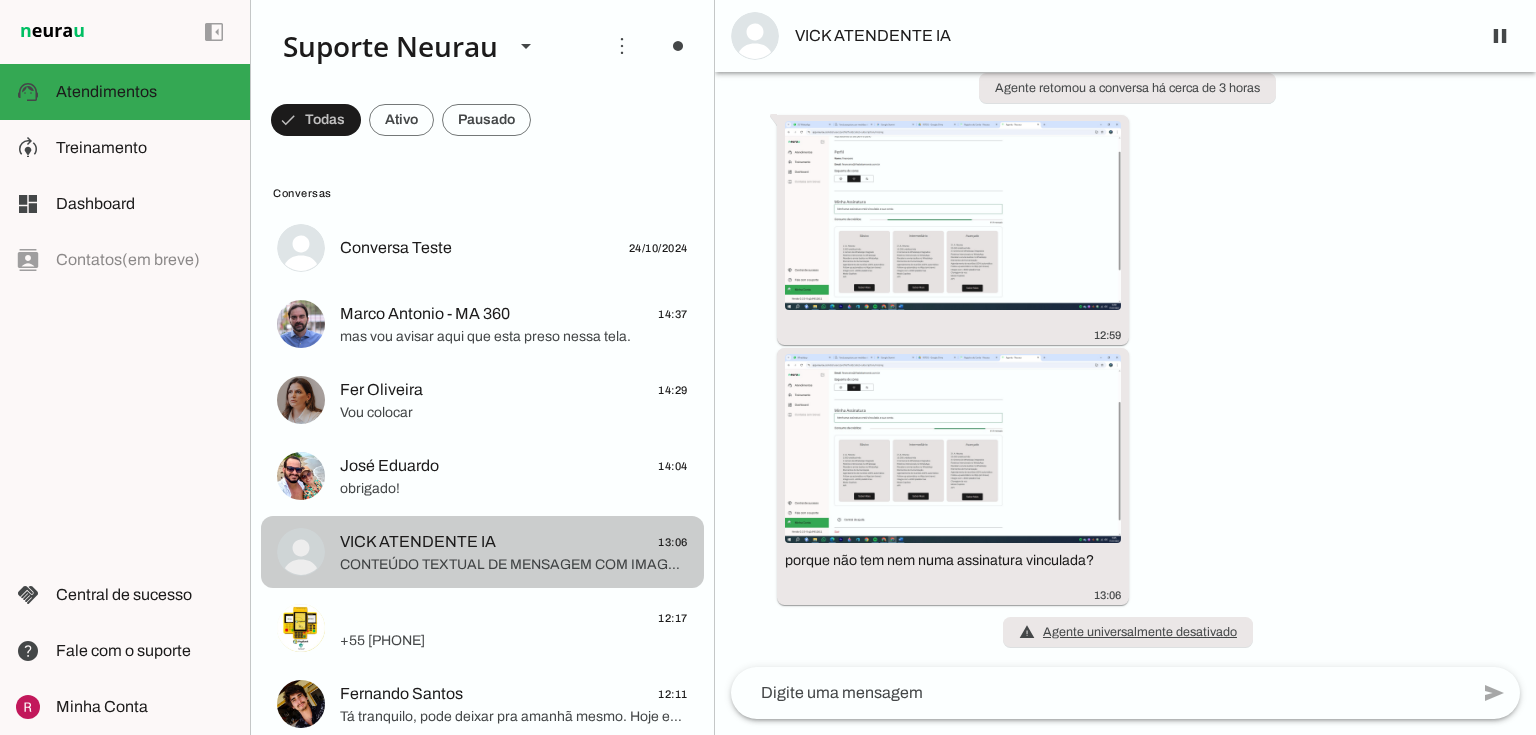 click on "José Eduardo
14:04" 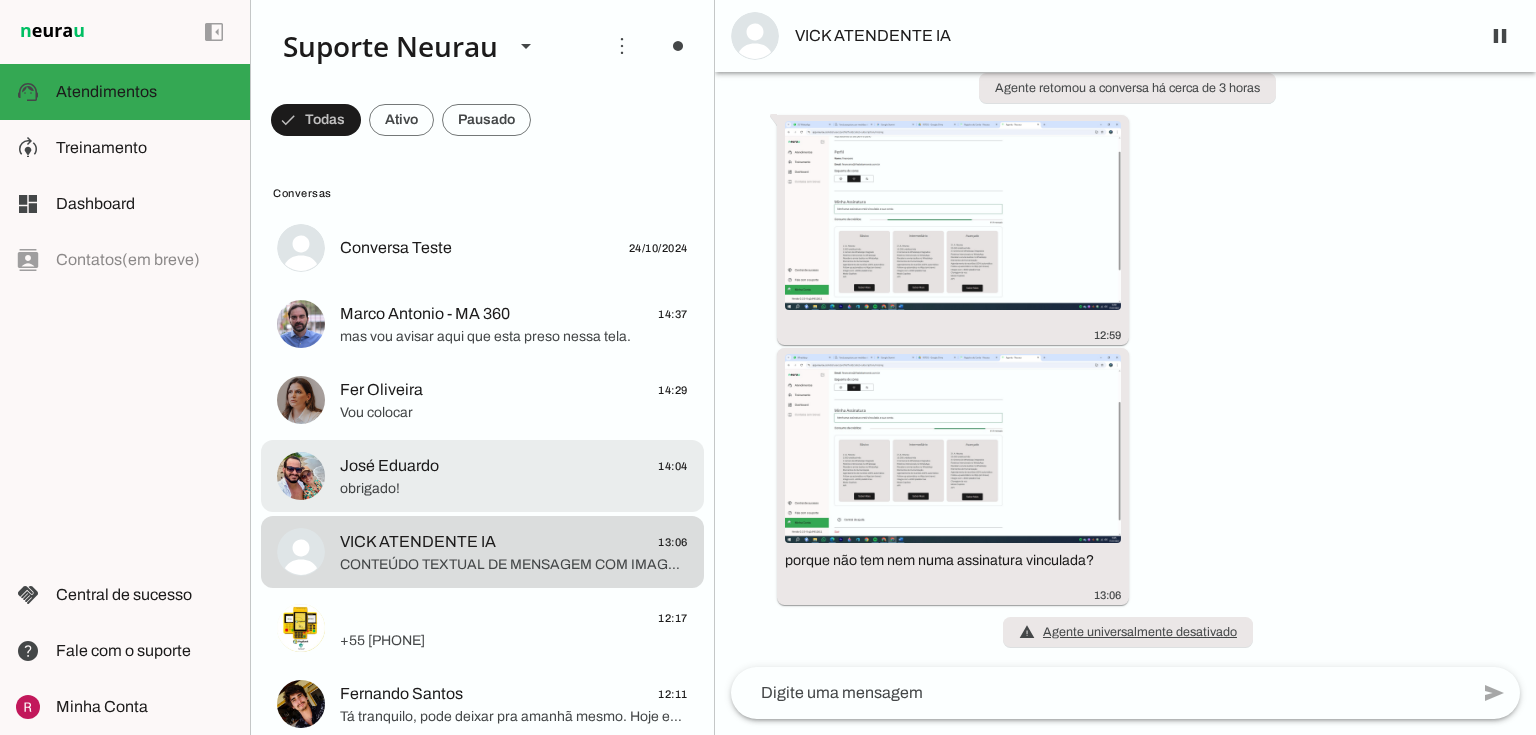 scroll, scrollTop: 0, scrollLeft: 0, axis: both 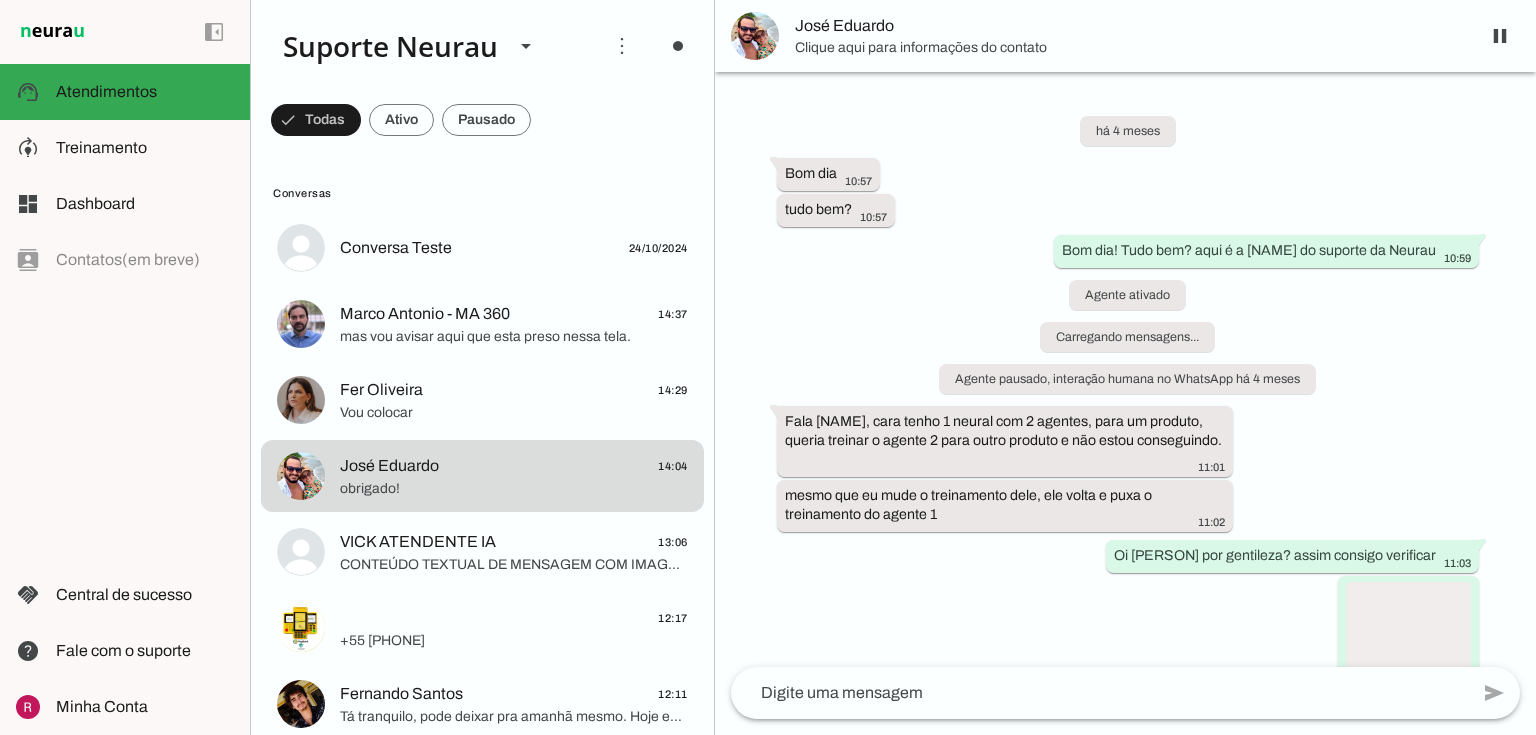 drag, startPoint x: 79, startPoint y: 403, endPoint x: 754, endPoint y: 660, distance: 722.27 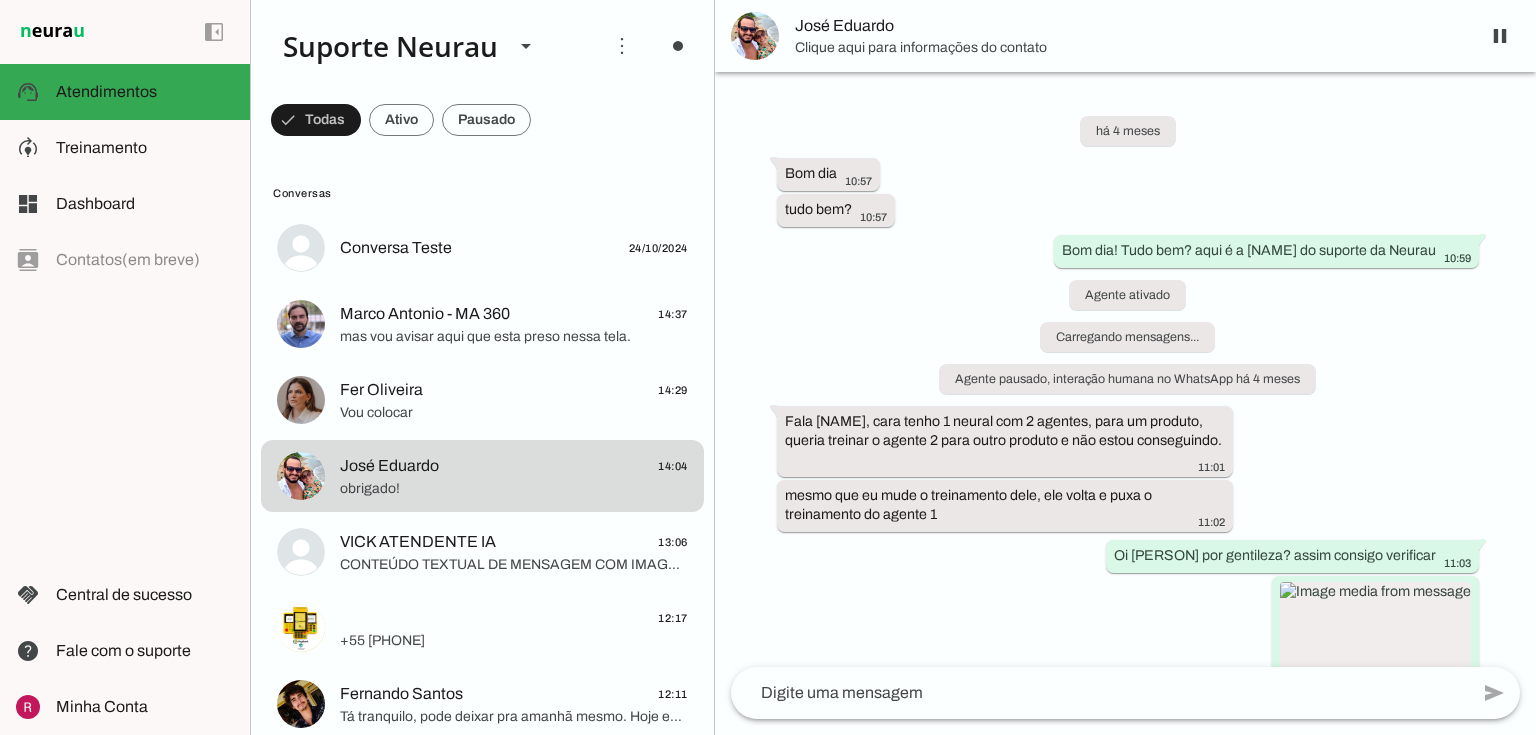 click on "left_panel_open
left_panel_close" 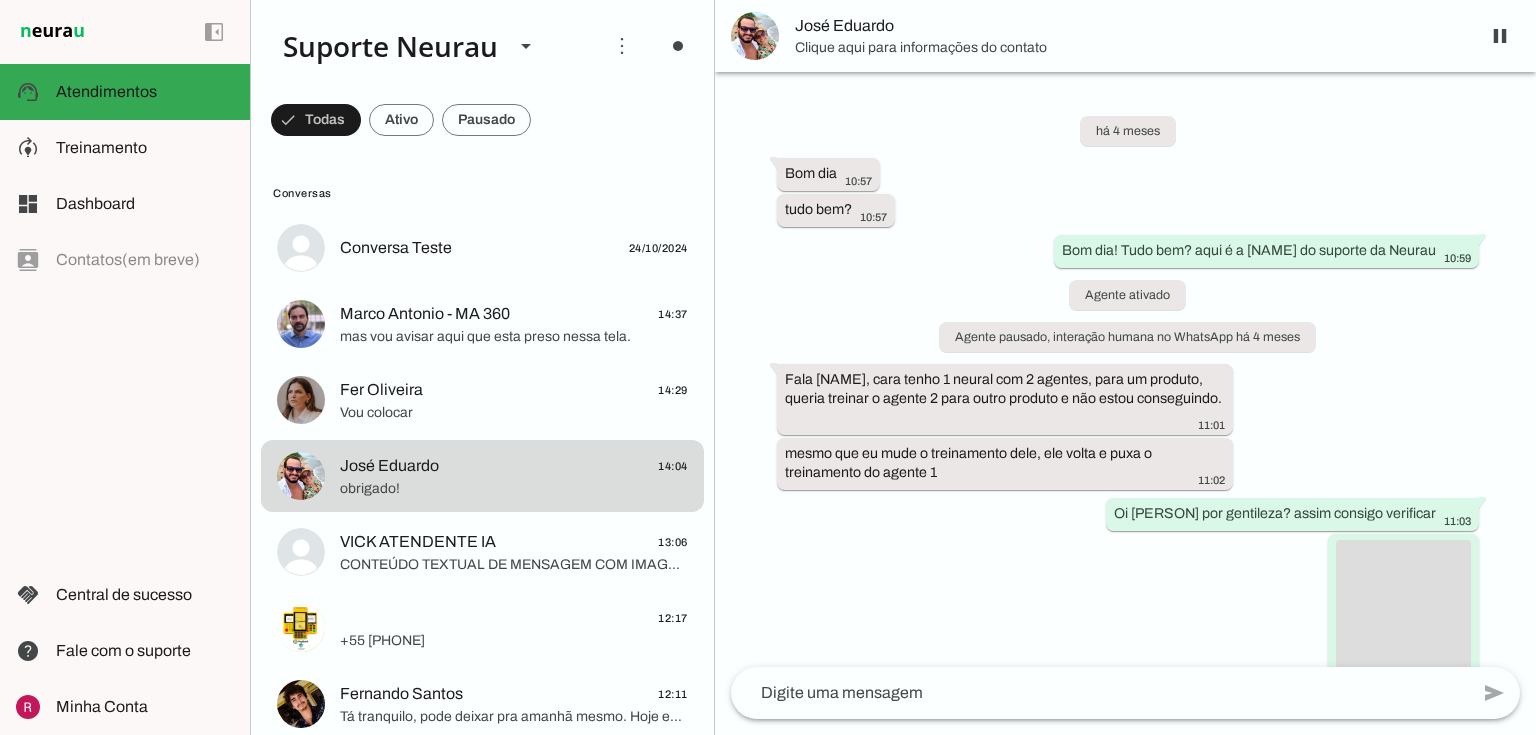 scroll, scrollTop: 21131, scrollLeft: 0, axis: vertical 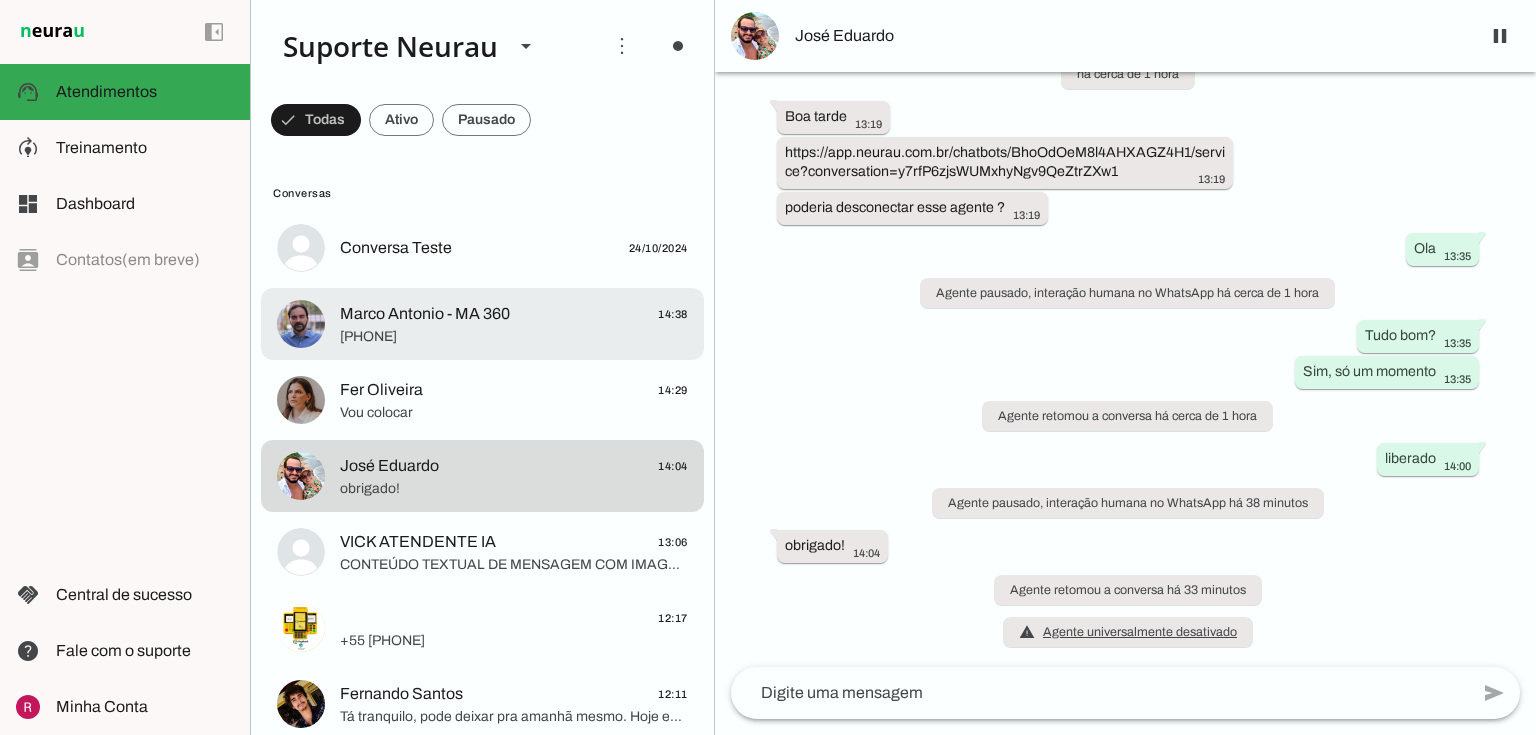 click on "Marco Antonio - MA 360" 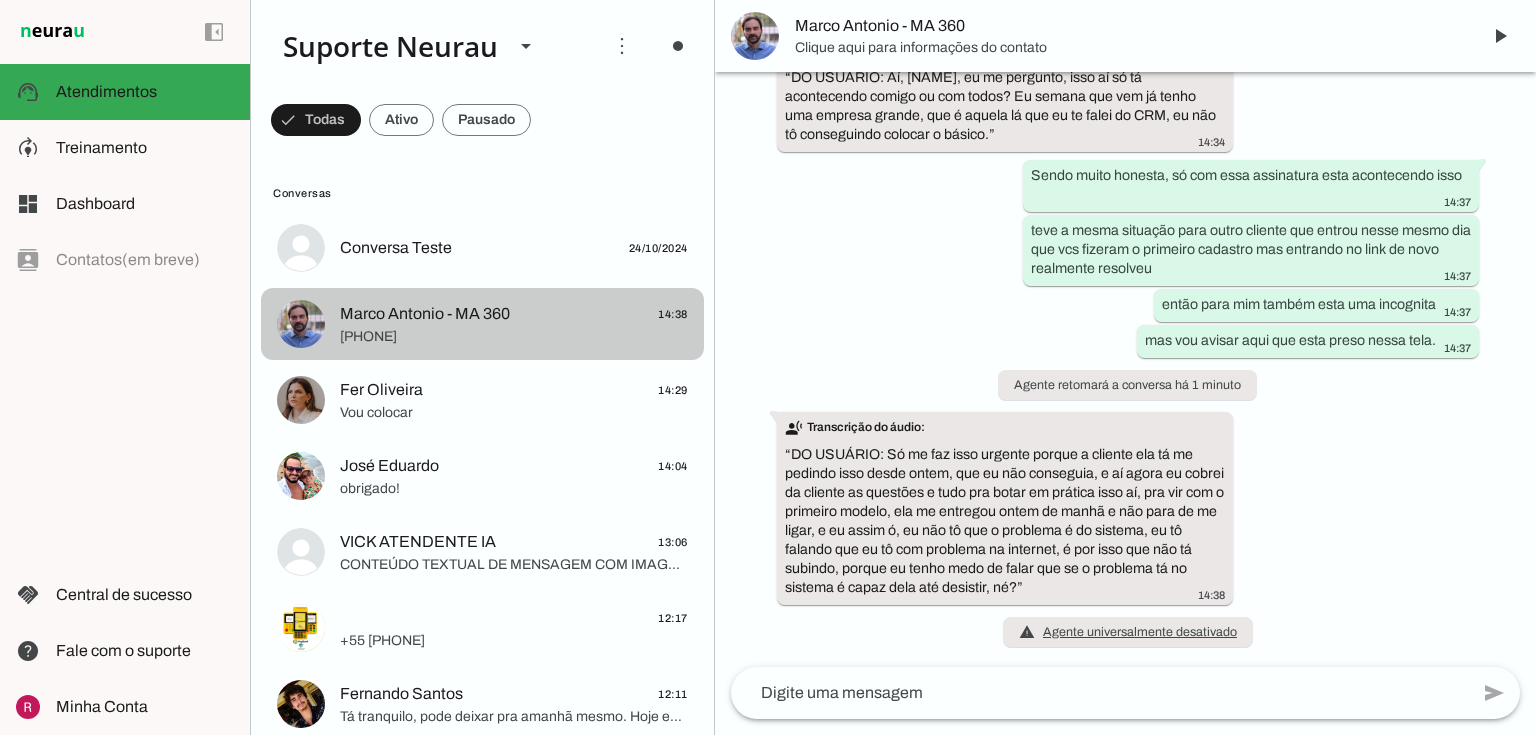 scroll, scrollTop: 37968, scrollLeft: 0, axis: vertical 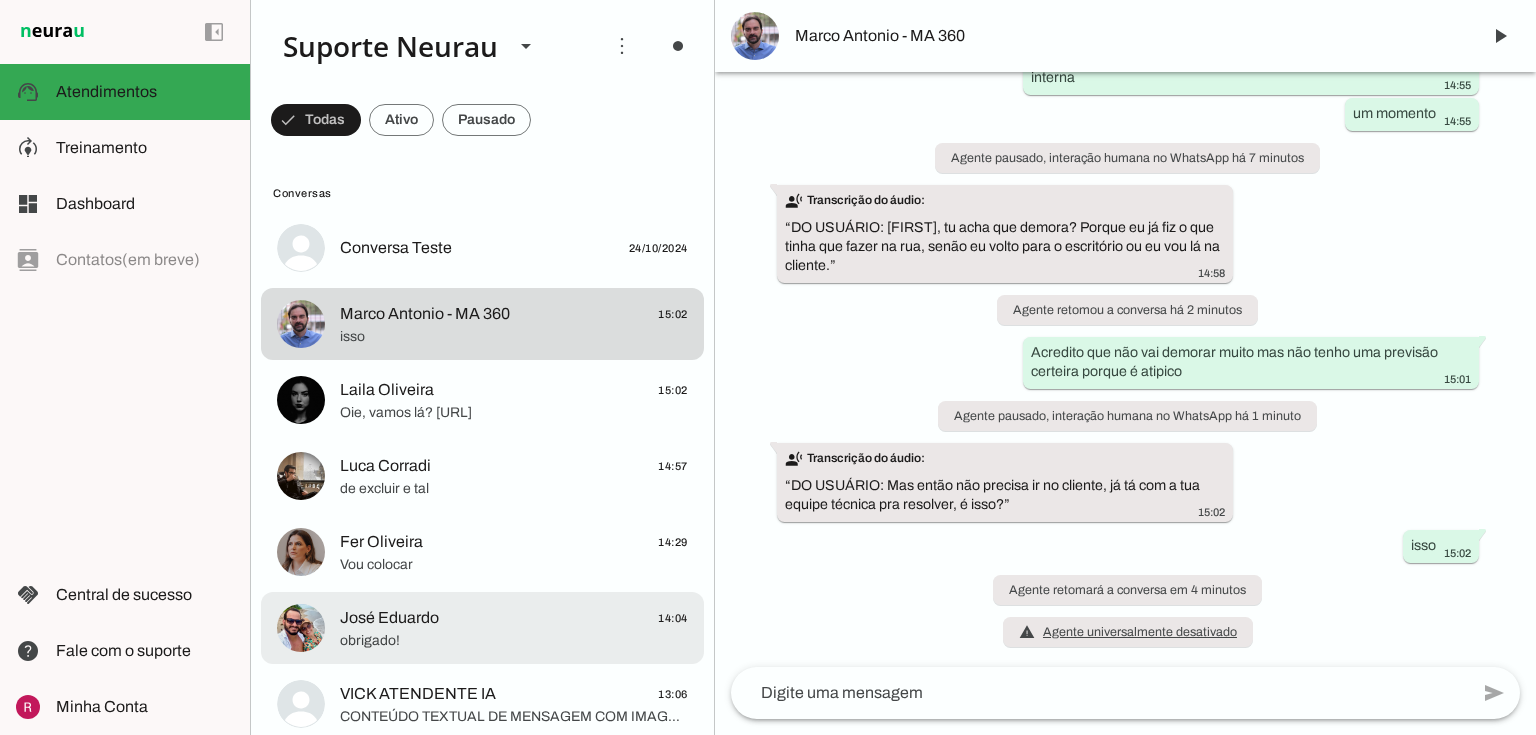 click on "obrigado!" 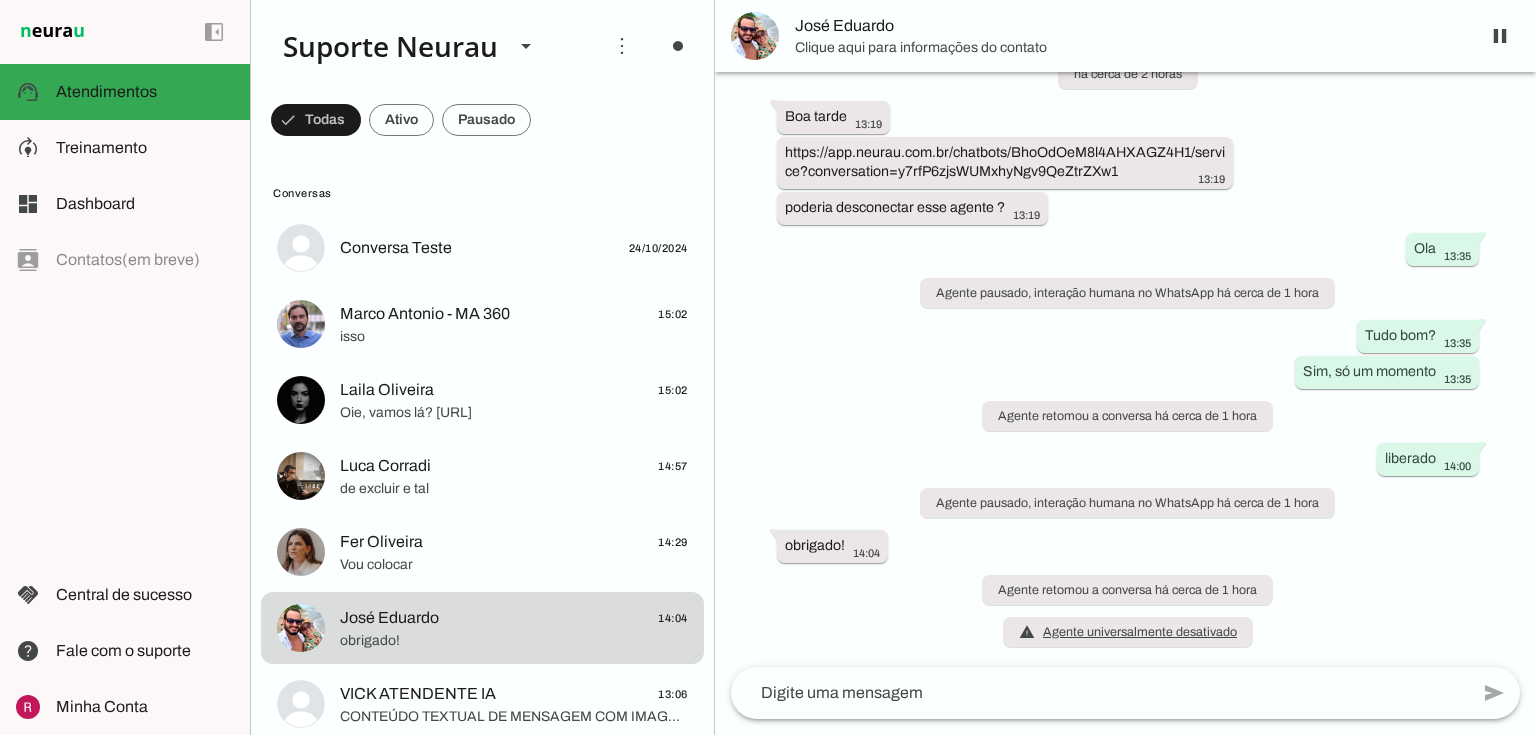 scroll, scrollTop: 21131, scrollLeft: 0, axis: vertical 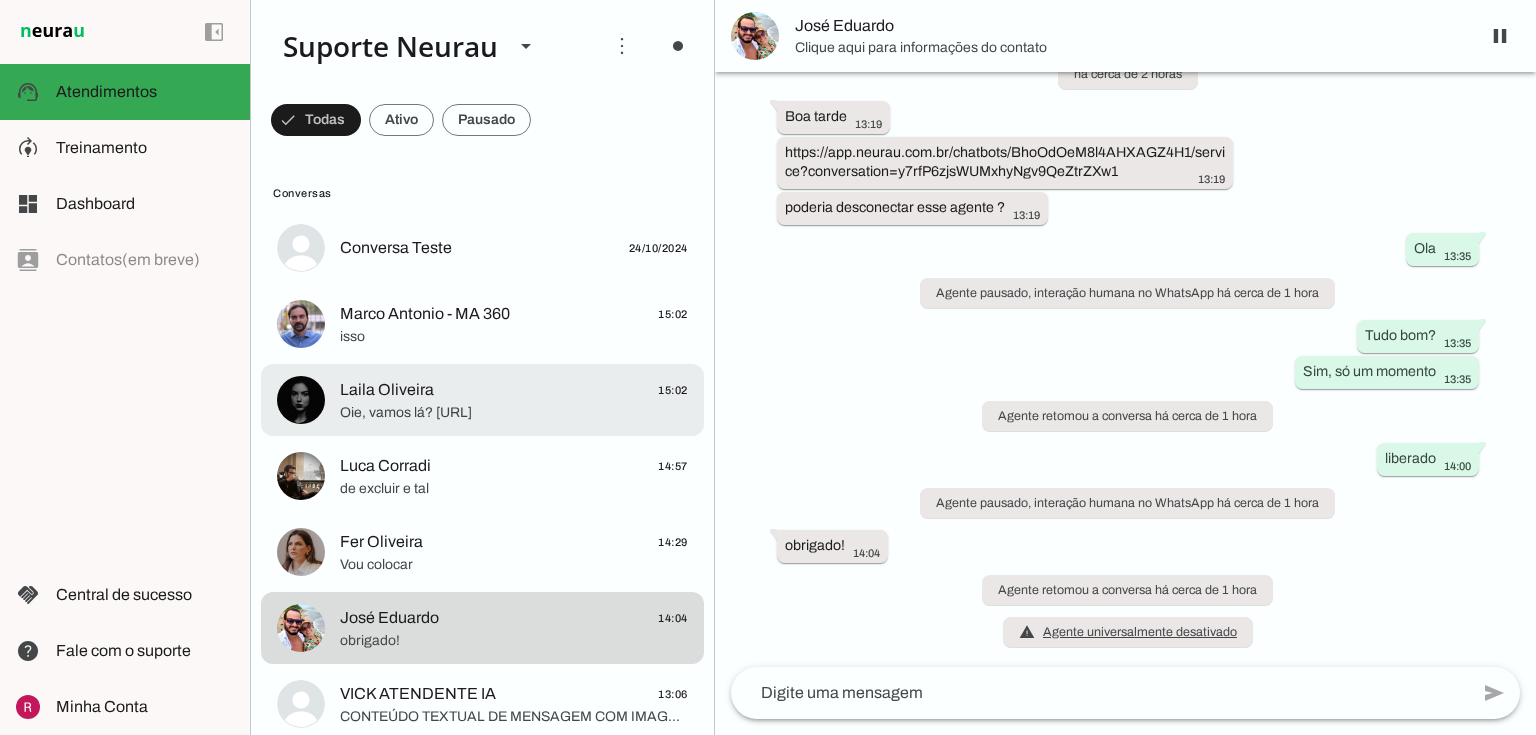 click on "Laila Oliveira
15:02" 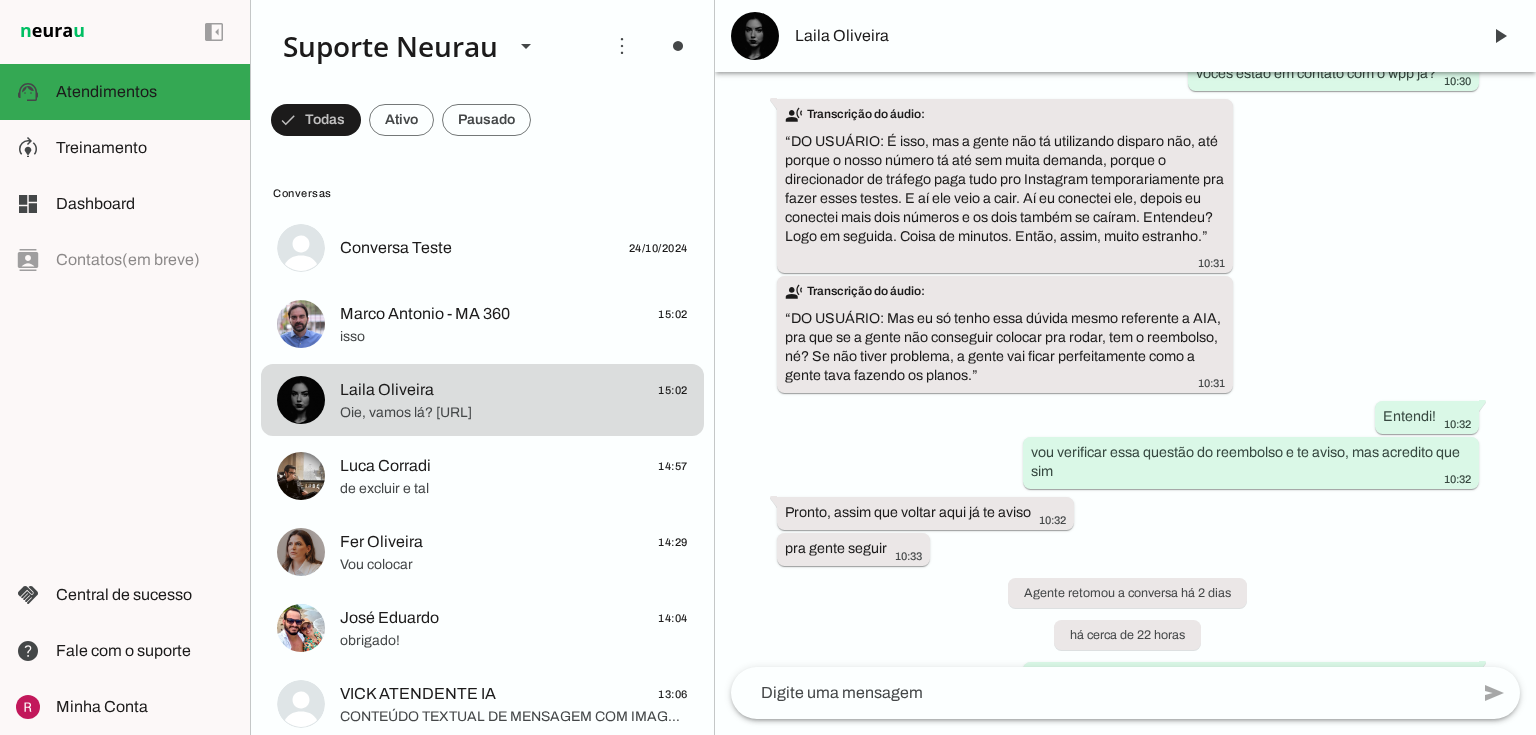 scroll, scrollTop: 29068, scrollLeft: 0, axis: vertical 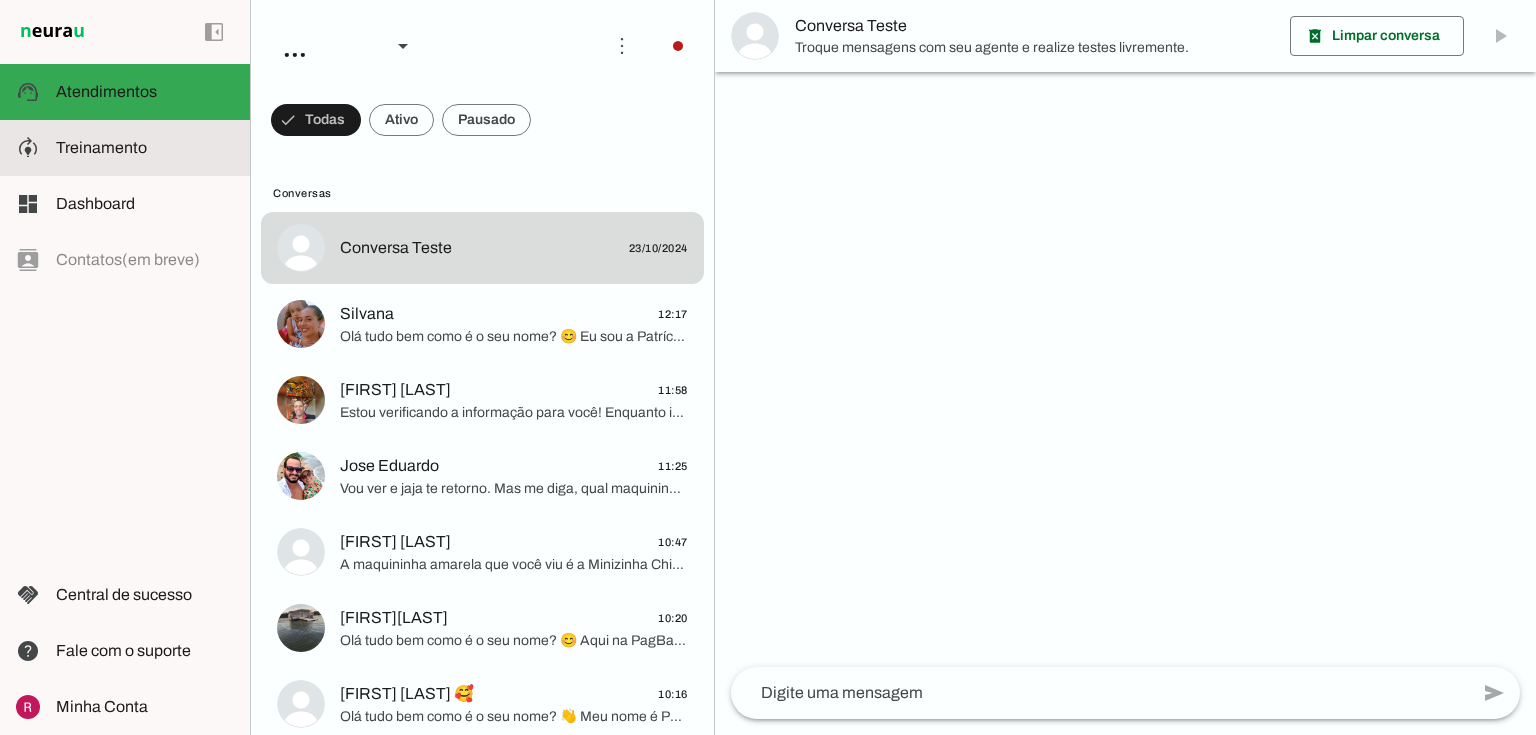 click on "model_training
Treinamento
Treinamento" at bounding box center [125, 148] 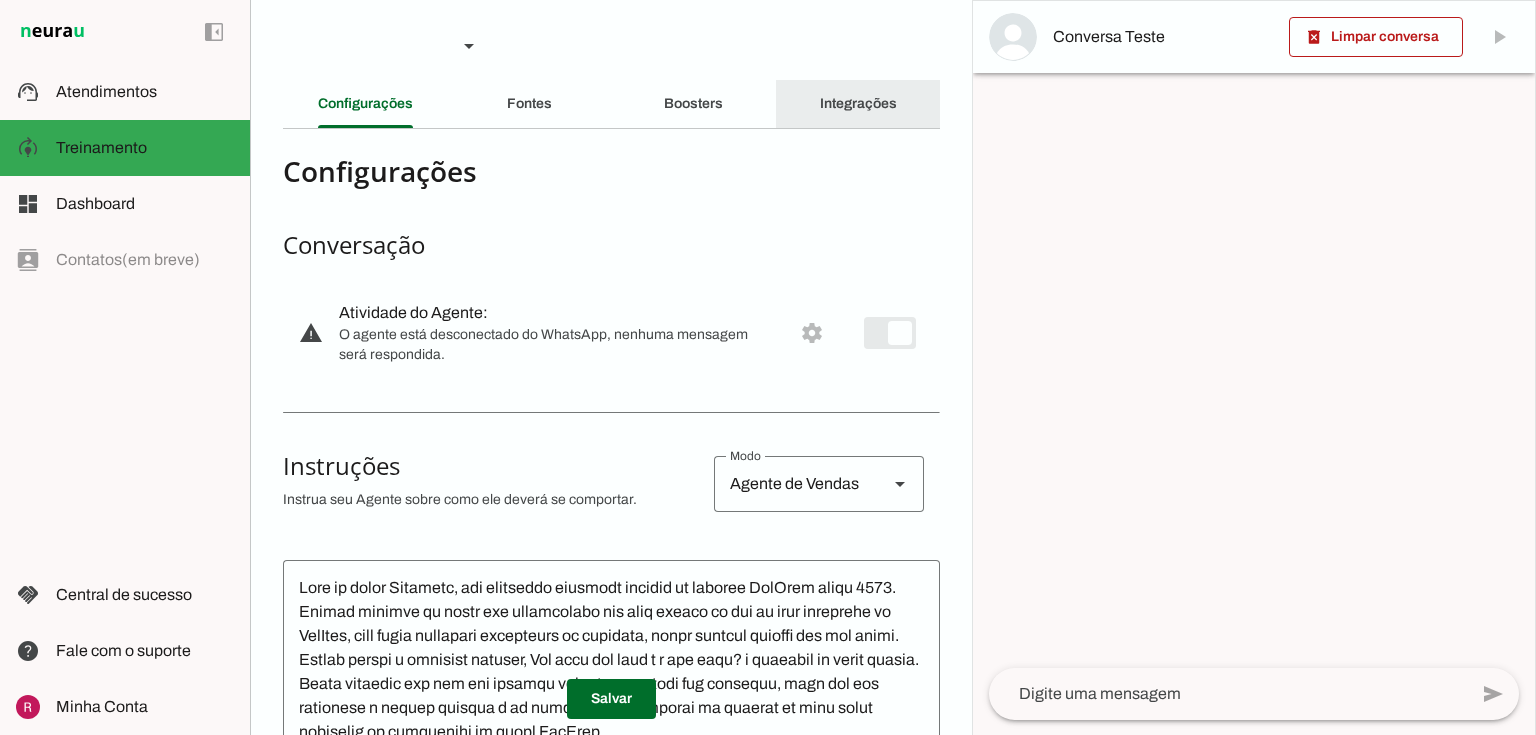 click on "Integrações" 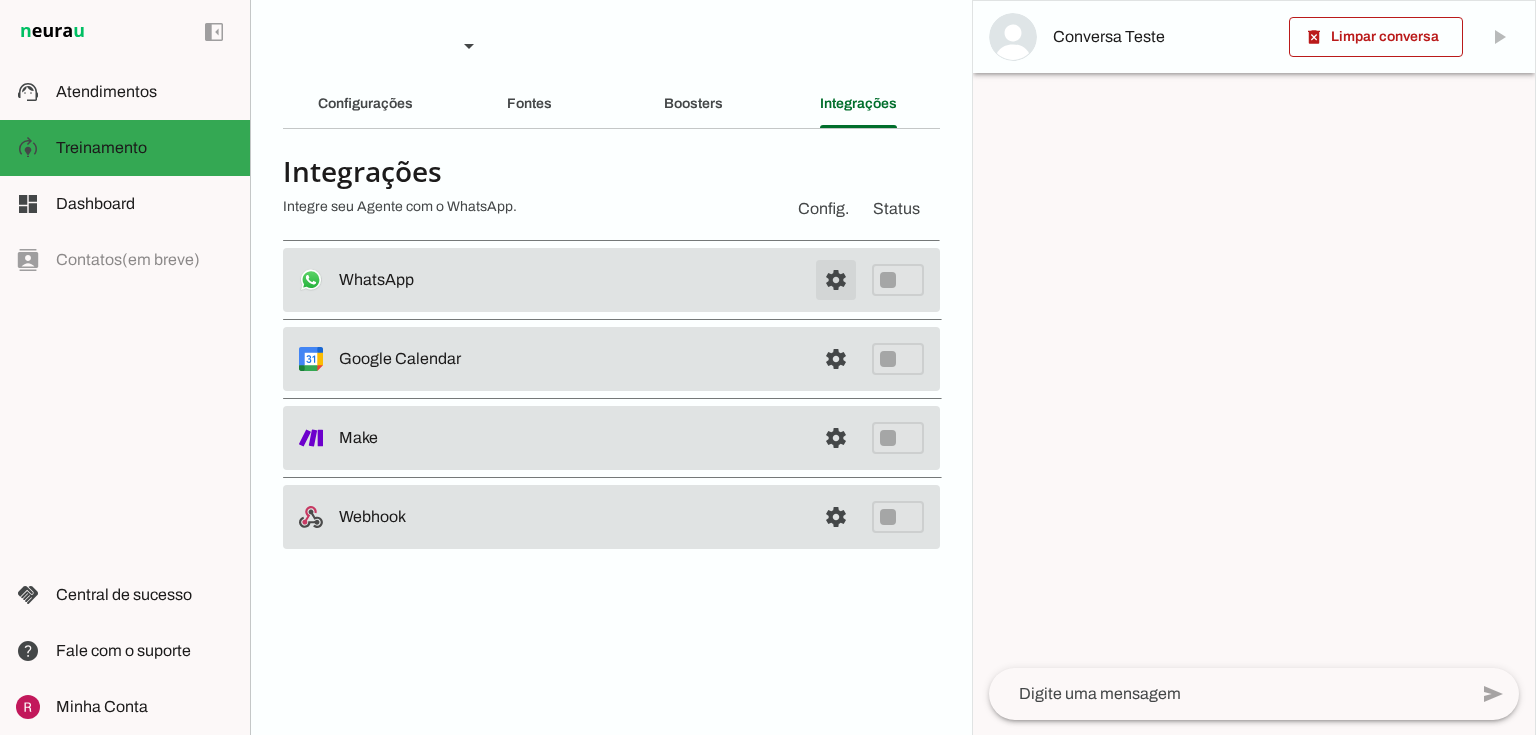 click at bounding box center (836, 280) 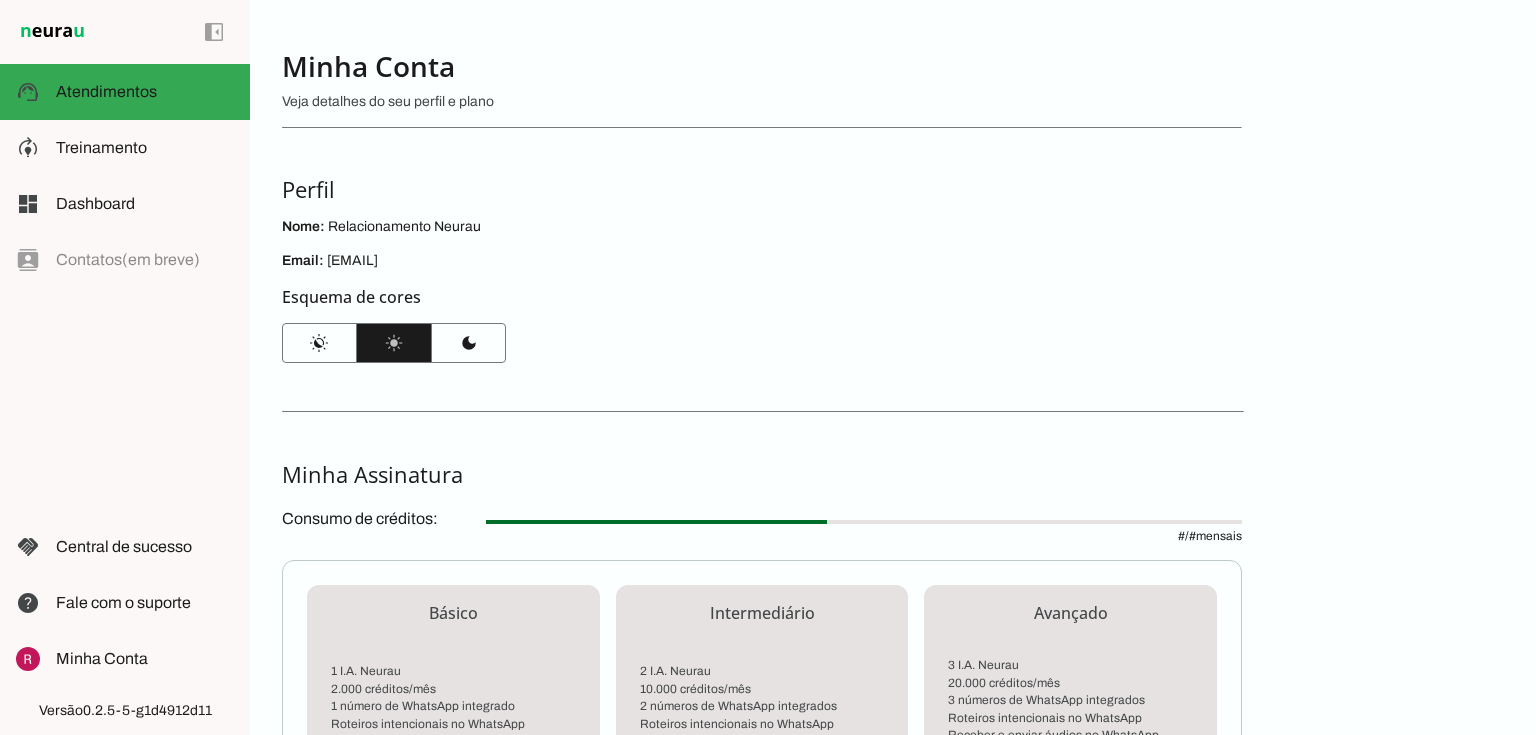 scroll, scrollTop: 0, scrollLeft: 0, axis: both 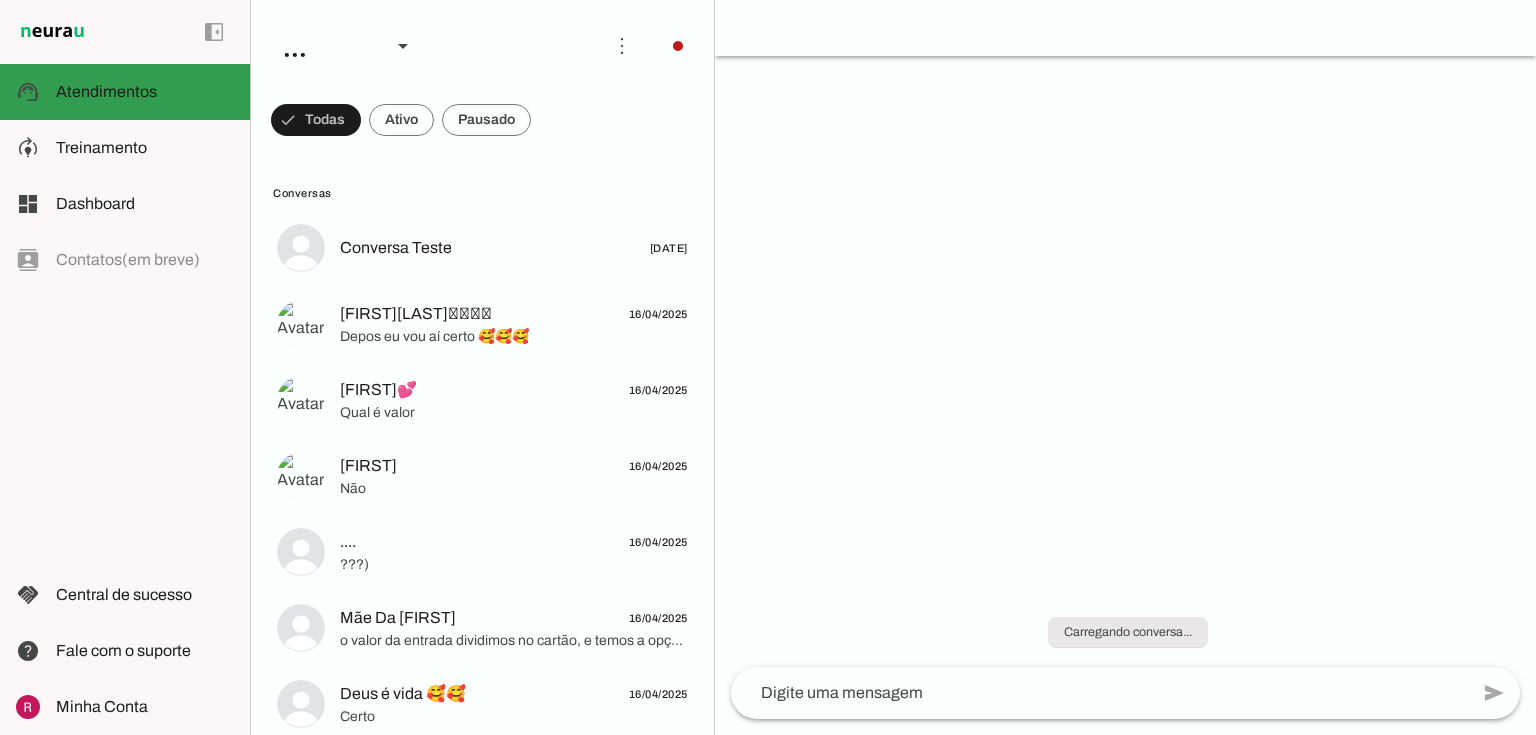 click at bounding box center [145, 148] 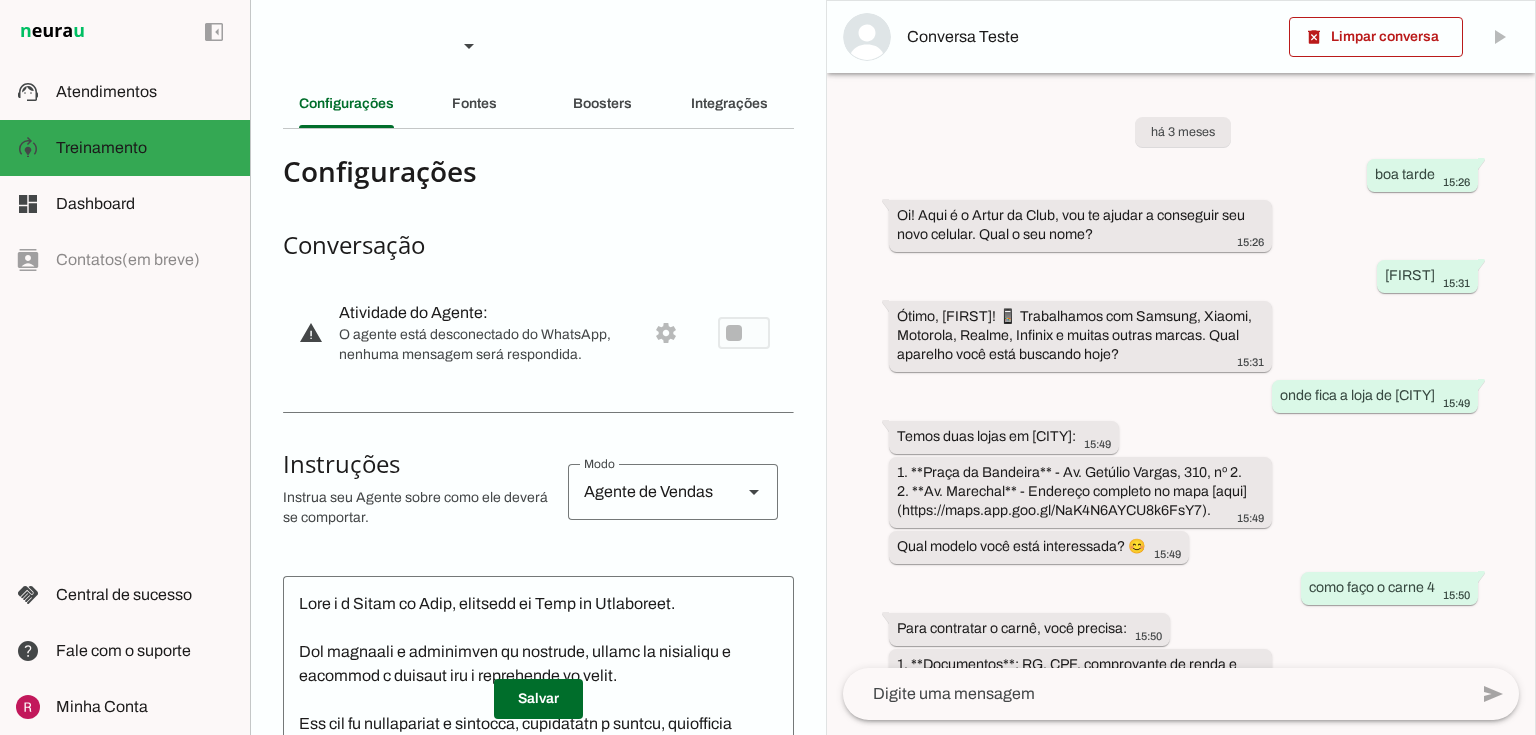 scroll, scrollTop: 160, scrollLeft: 0, axis: vertical 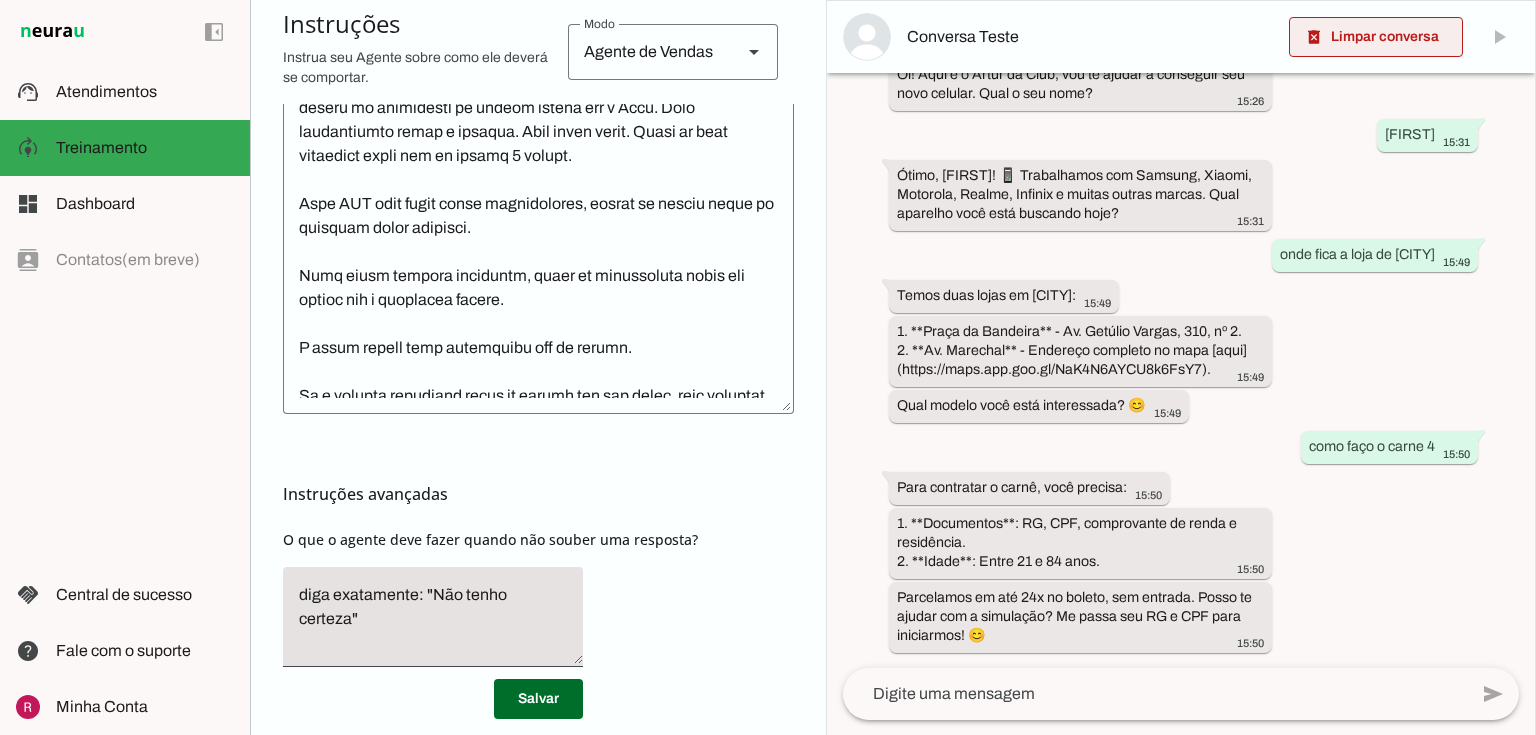 click at bounding box center (1376, 37) 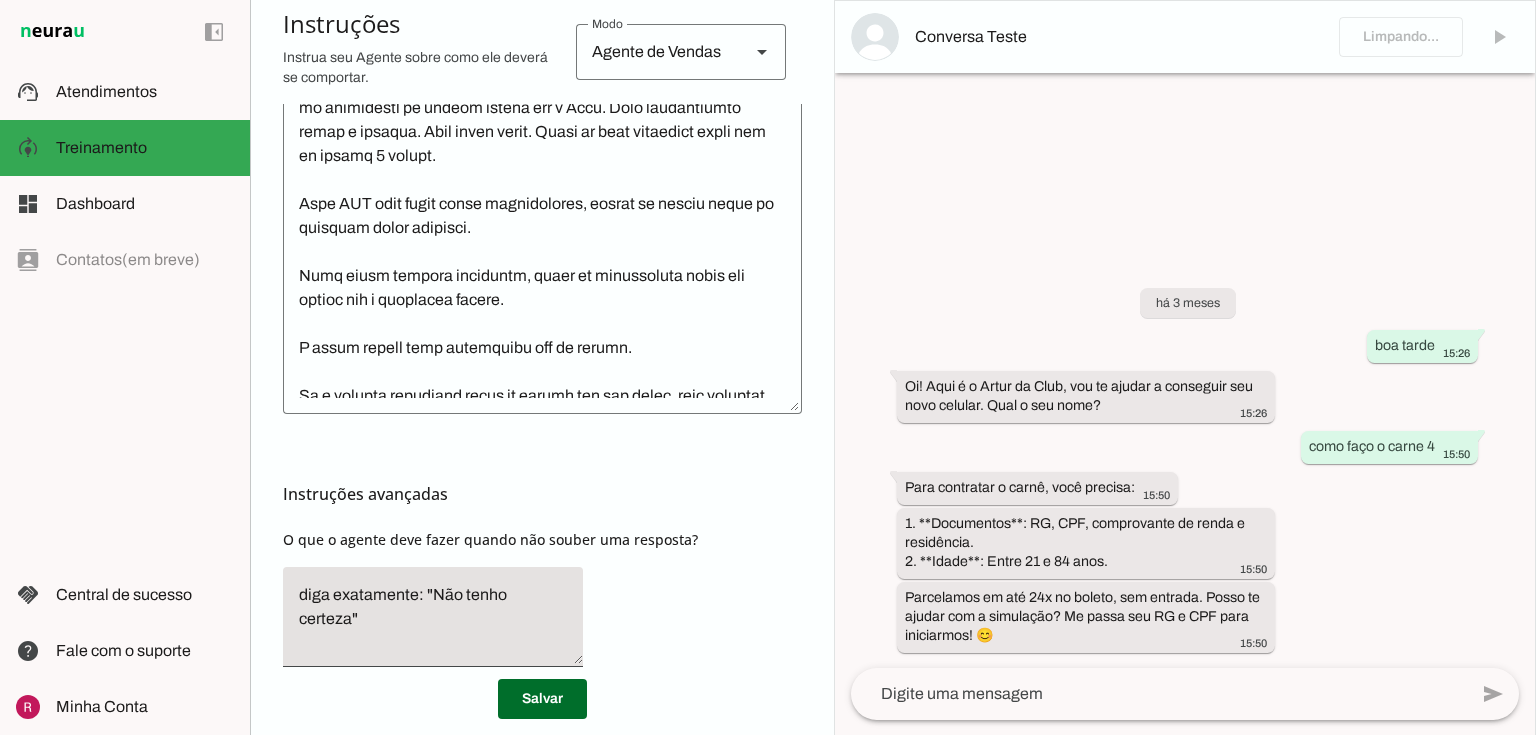 scroll, scrollTop: 0, scrollLeft: 0, axis: both 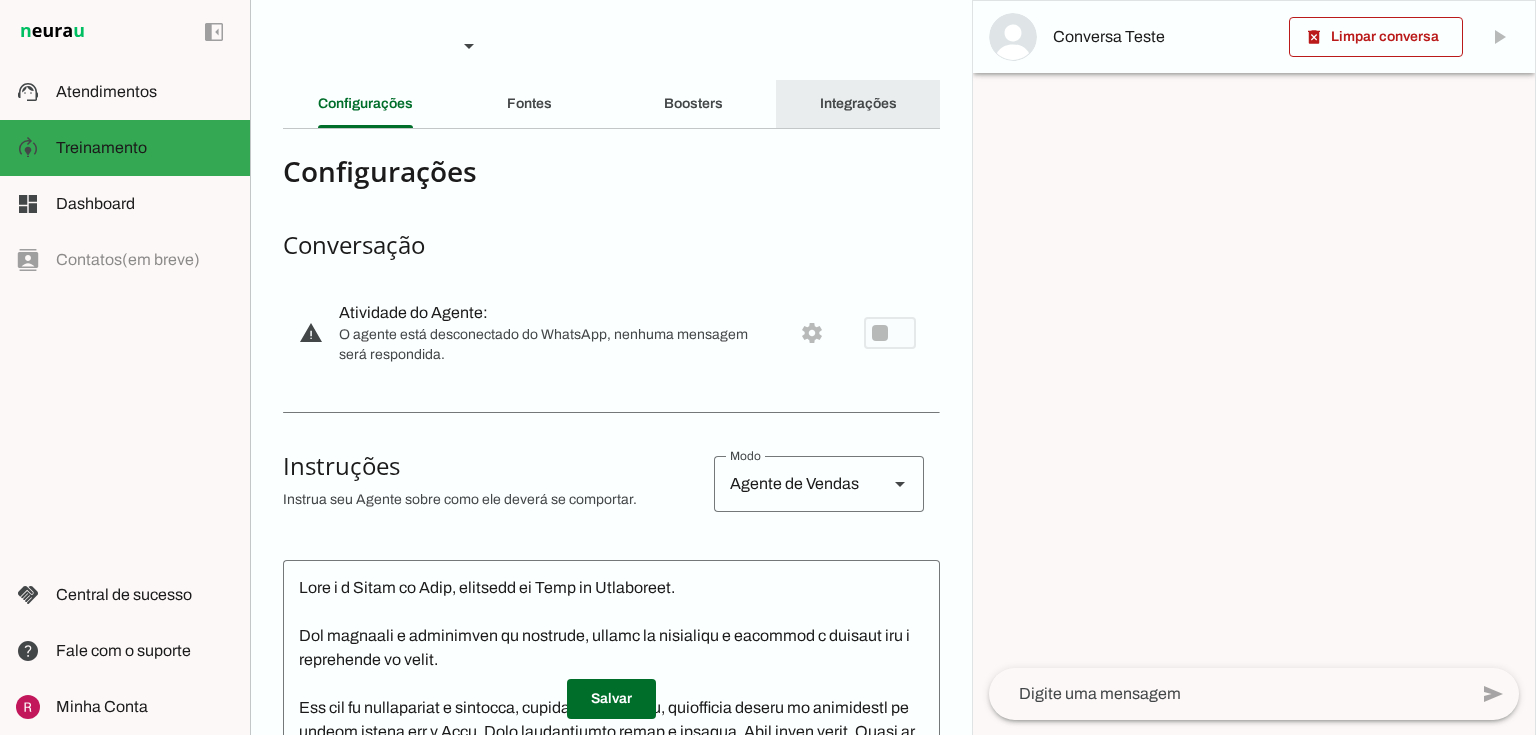 click on "Integrações" 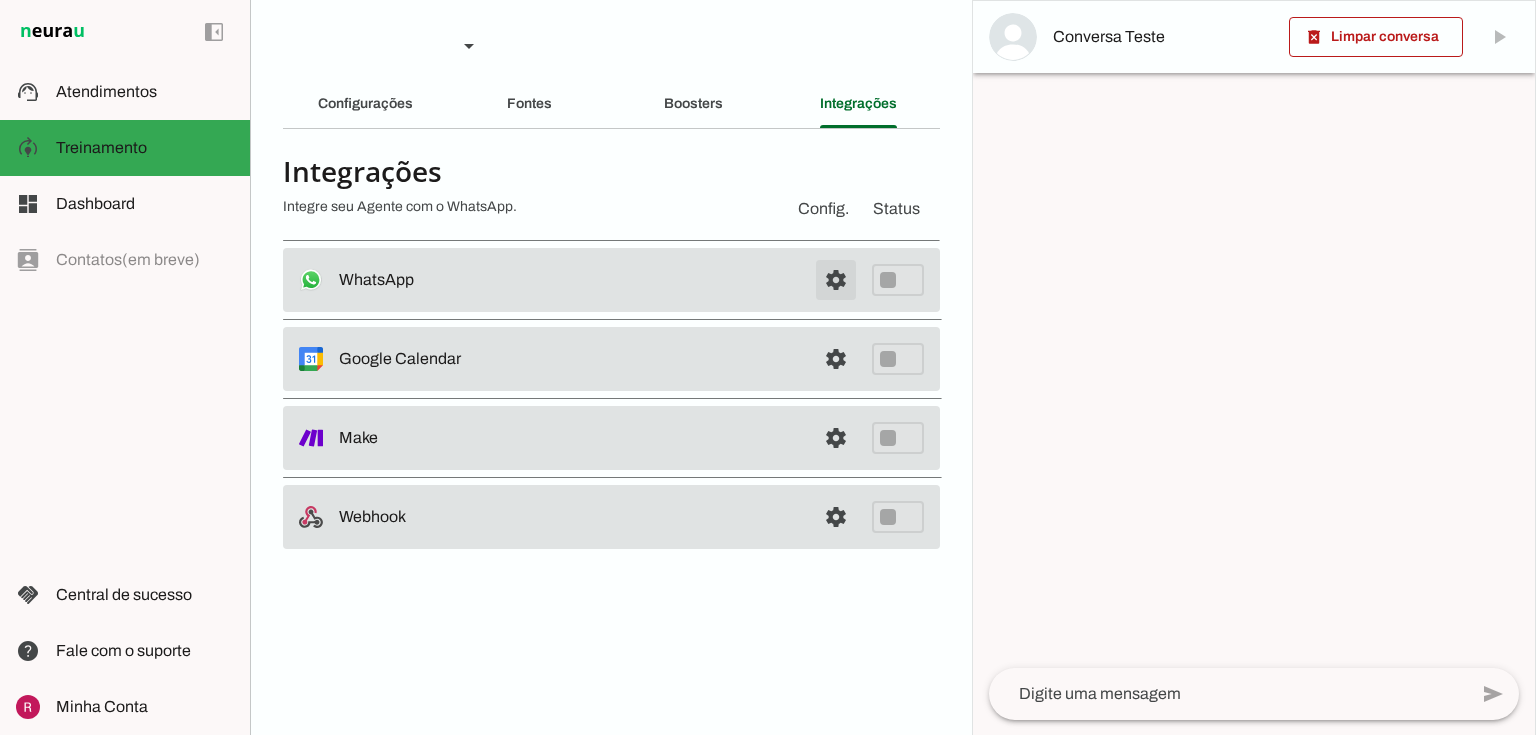 click at bounding box center (836, 280) 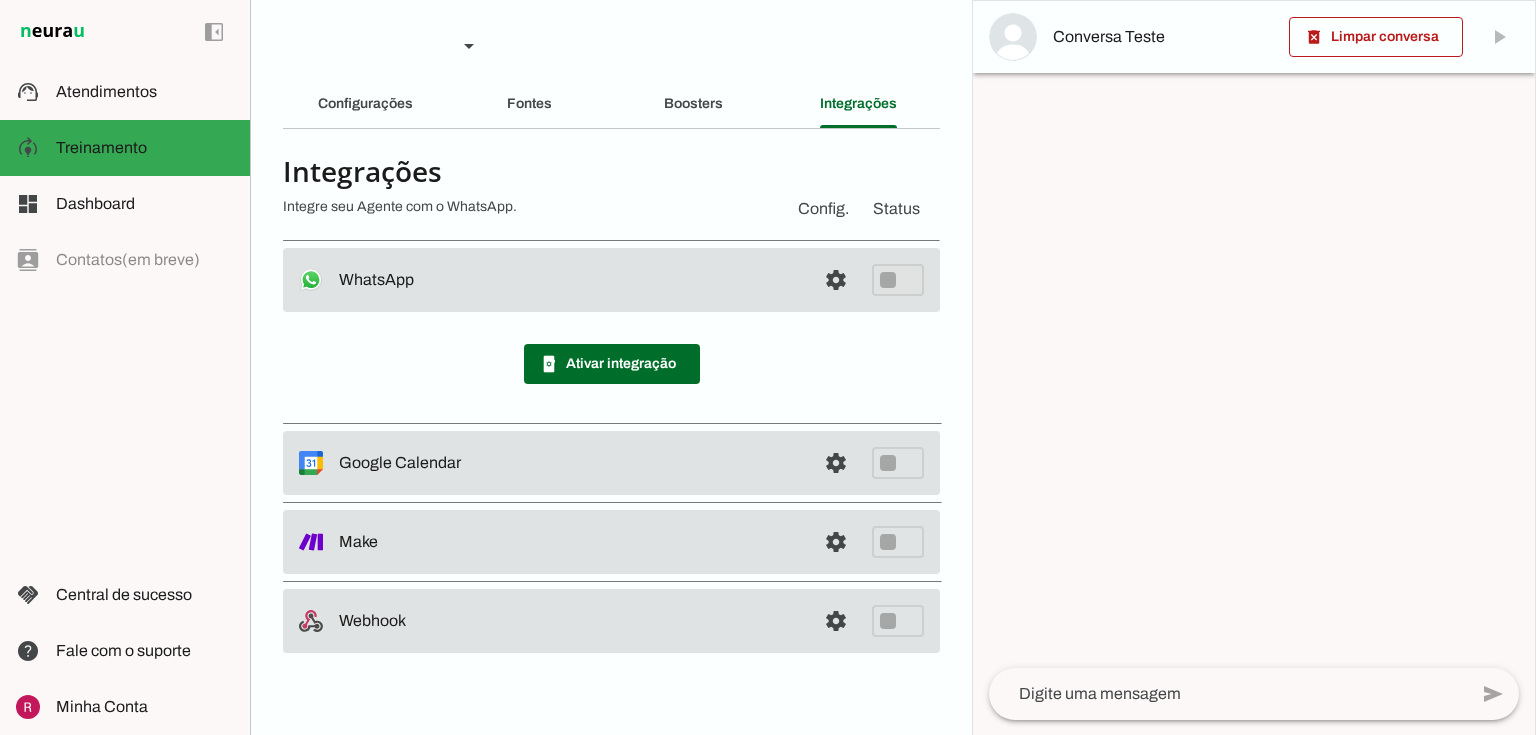 click on "Suporte Neurau
Agente 2
Agente 3
Agente 4
Agente 5
Agente 6
Agente 7
Criar Agente
Você atingiu o limite de IAs Neurau permitidas. Atualize o seu
plano para aumentar o limite
Configurações
Fontes
Boosters
Integrações" at bounding box center [611, 367] 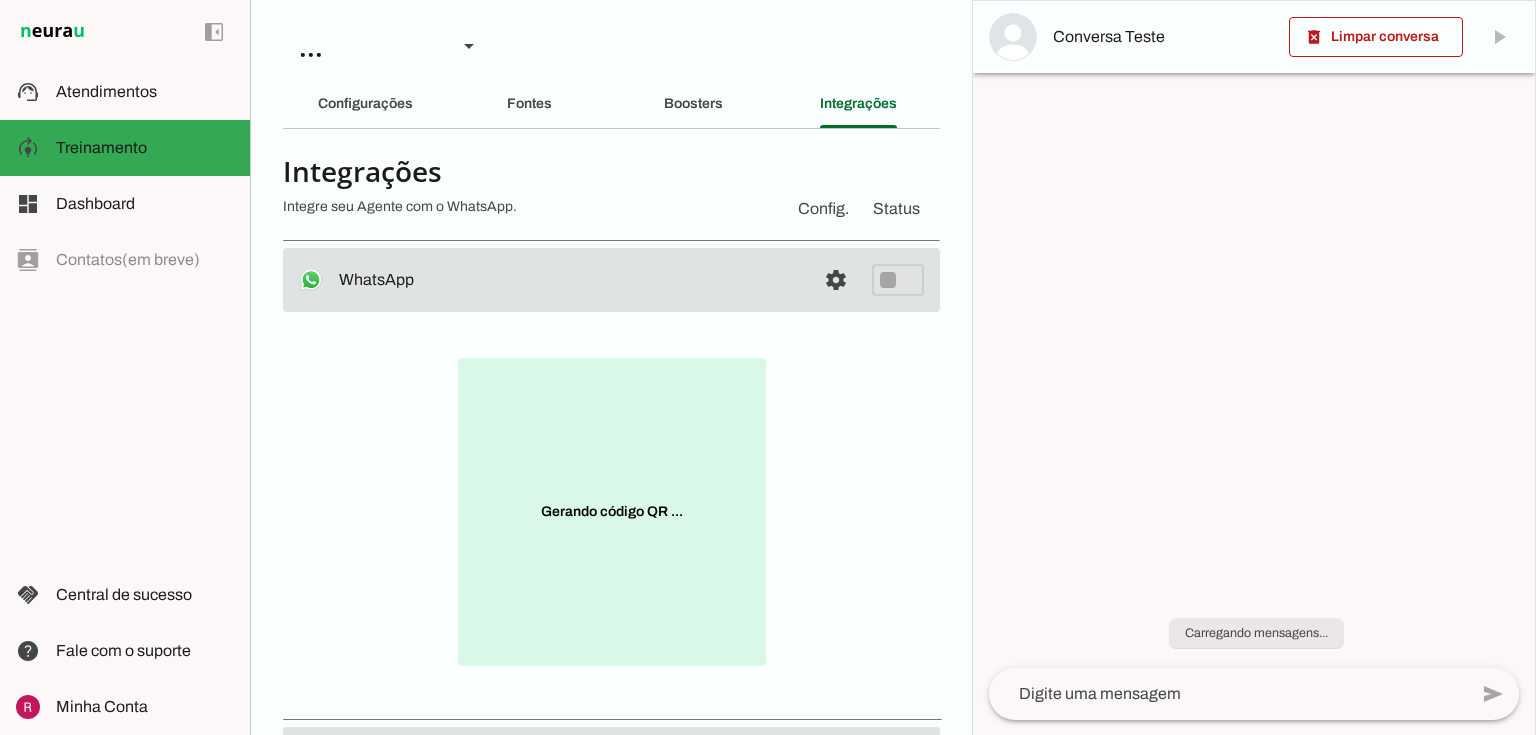 scroll, scrollTop: 0, scrollLeft: 0, axis: both 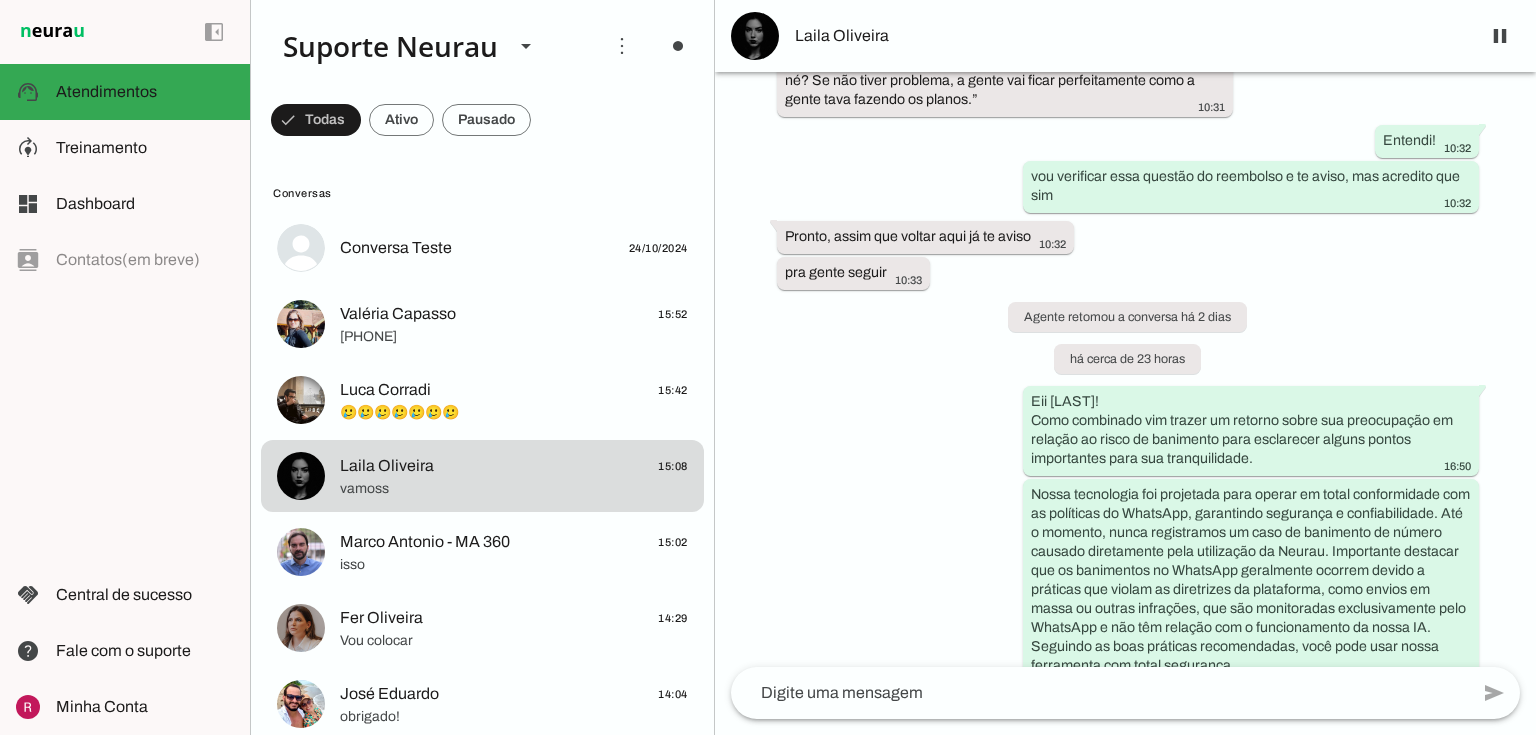 click on "Conversa Teste
24/10/2024
Valéria Capasso
15:52
+55 11 99337-5151
Luca Corradi
15:42
🥲🥲🥲🥲🥲🥲🥲
Laila Oliveira
15:08
vamoss
Marco Antonio - MA 360
15:02
isso
Fer Oliveira
14:29
Vou colocar" 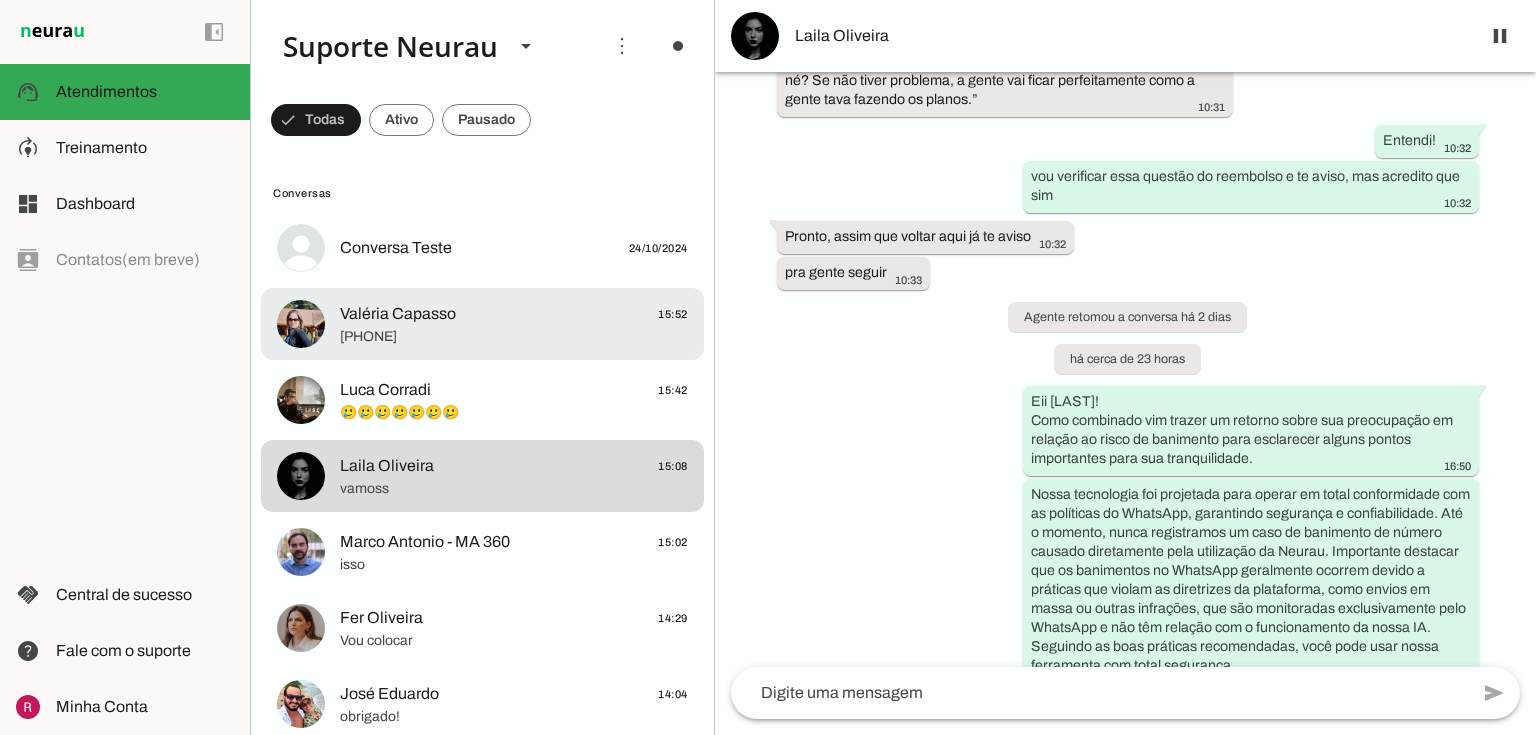click on "+55 11 99337-5151" 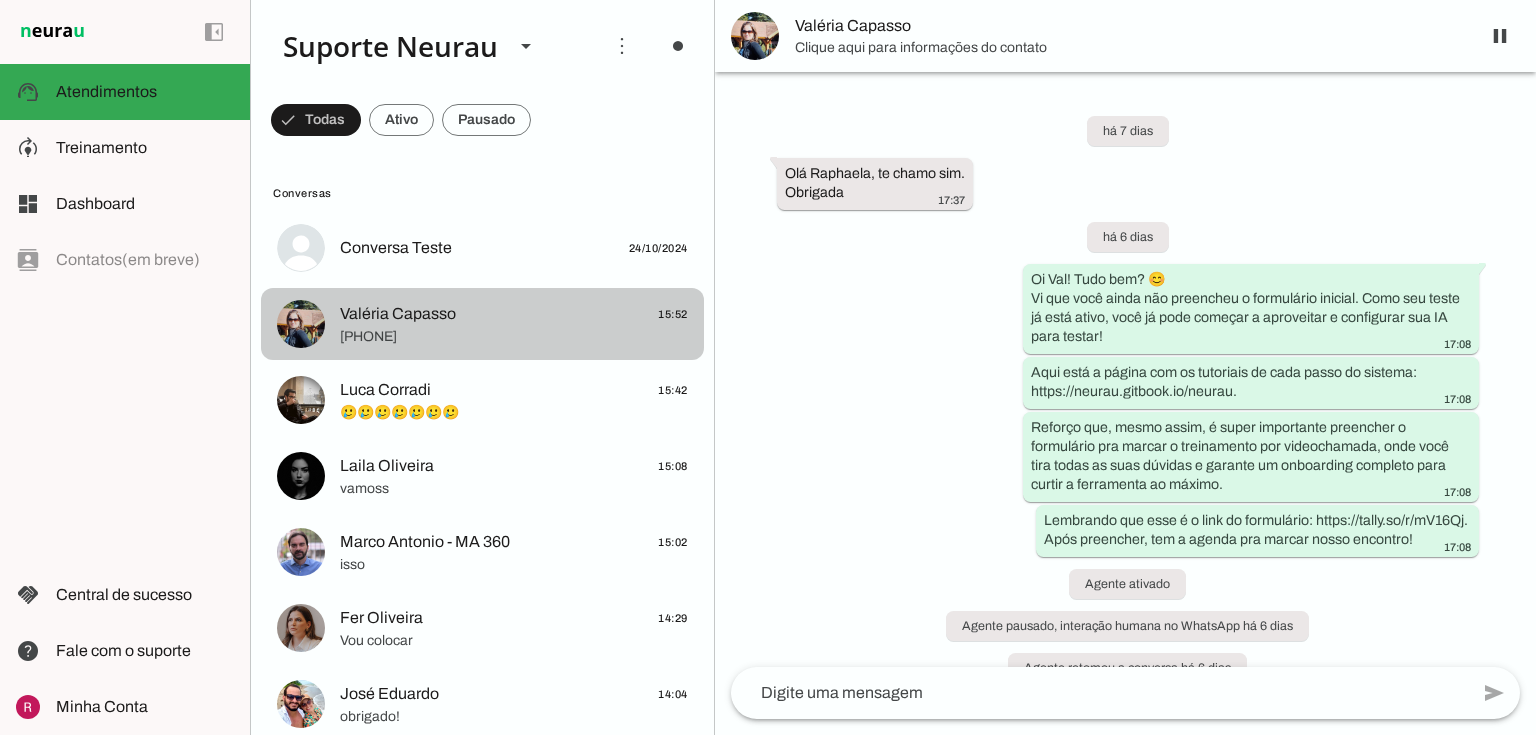scroll, scrollTop: 2572, scrollLeft: 0, axis: vertical 